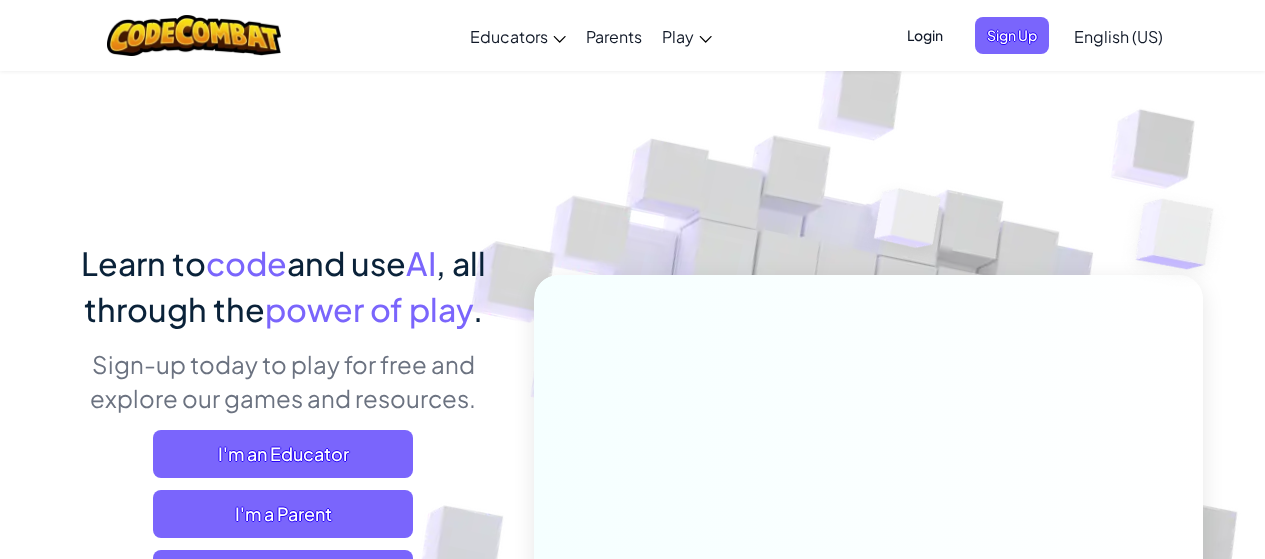 scroll, scrollTop: 0, scrollLeft: 0, axis: both 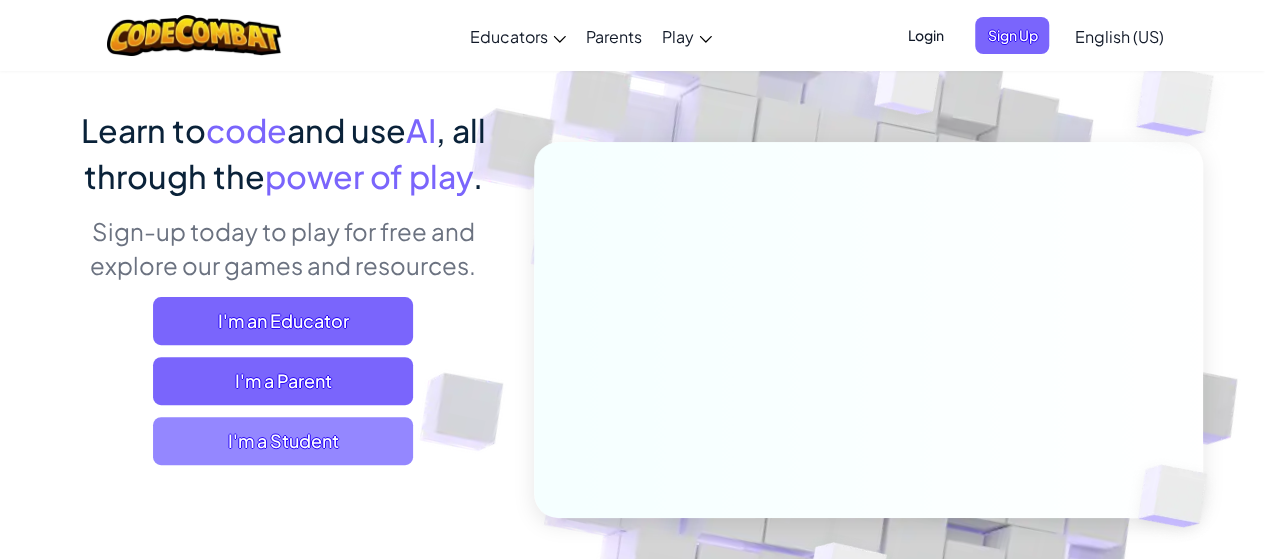 click on "I'm a Student" at bounding box center [283, 441] 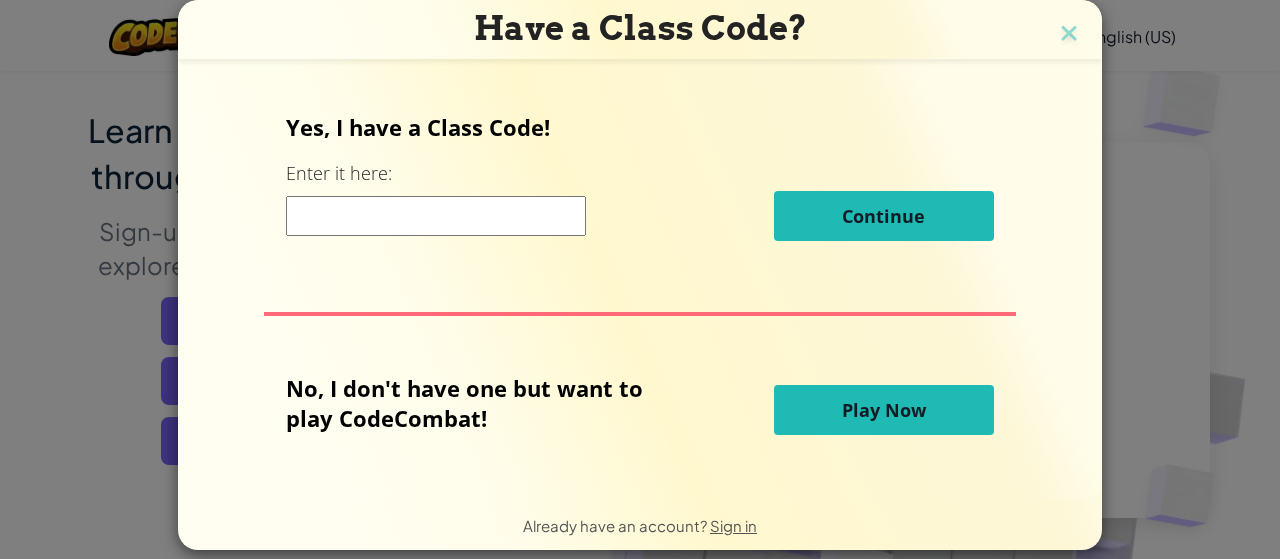 click on "Play Now" at bounding box center [884, 410] 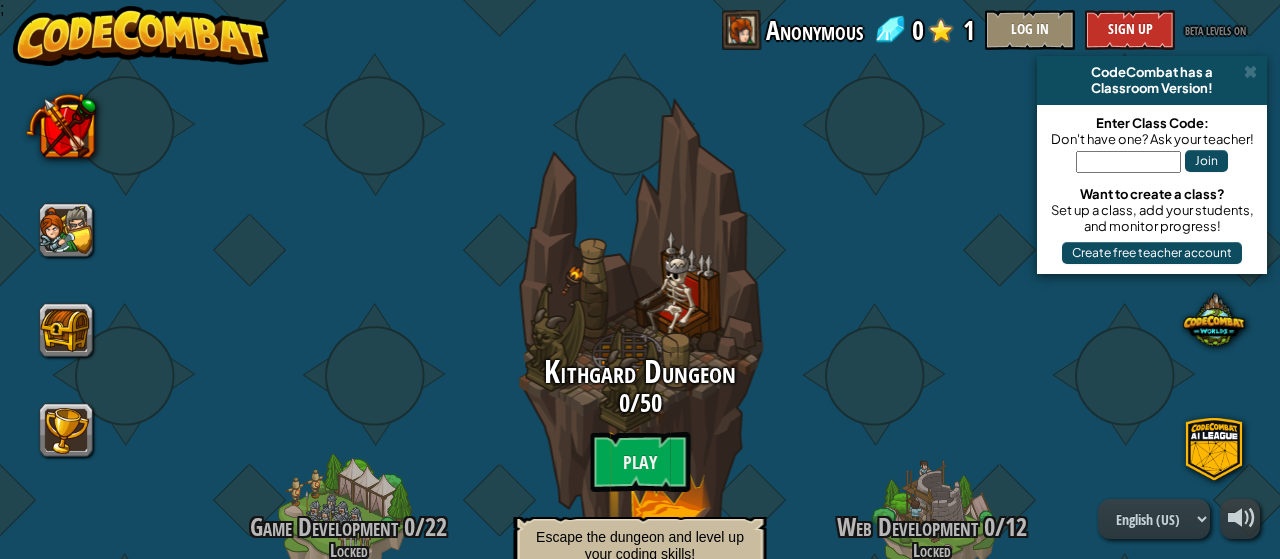 scroll, scrollTop: 0, scrollLeft: 0, axis: both 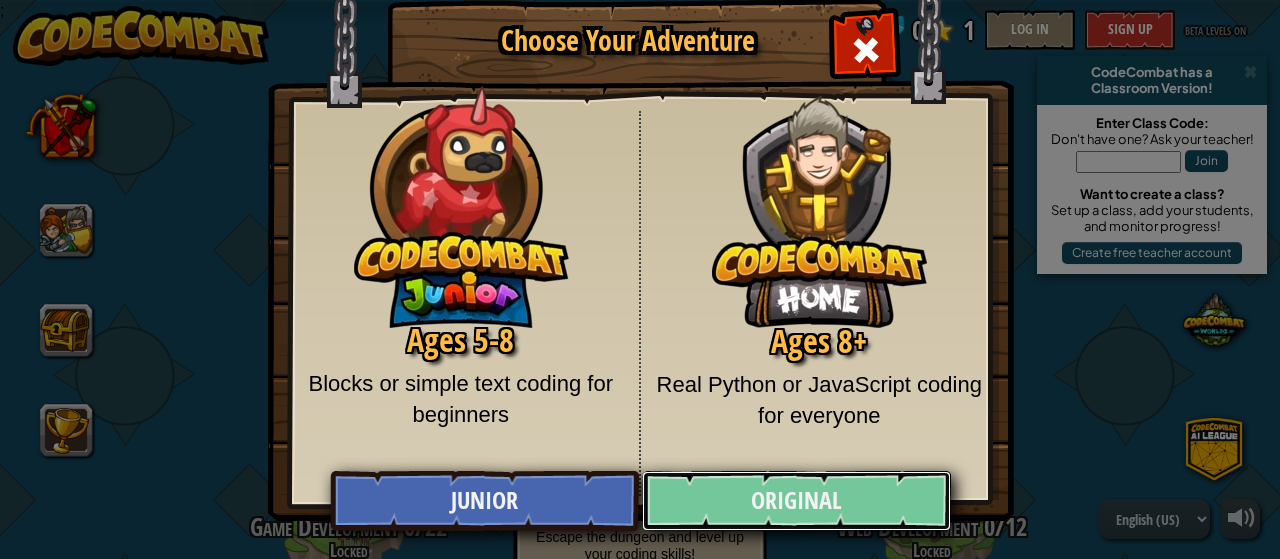 click on "Original" at bounding box center (796, 501) 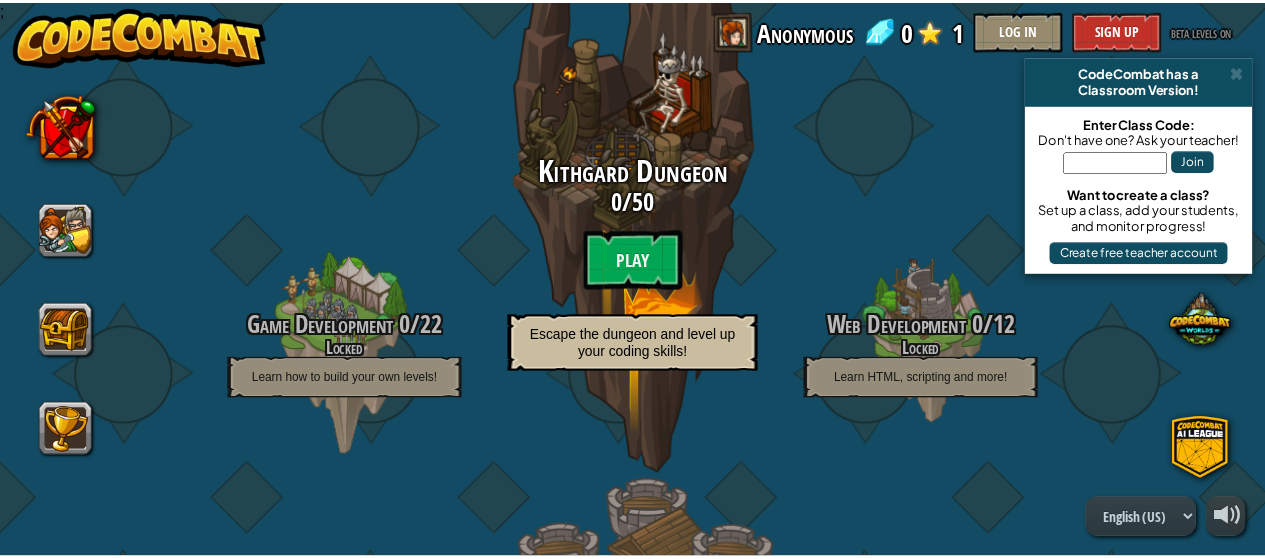 scroll, scrollTop: 283, scrollLeft: 0, axis: vertical 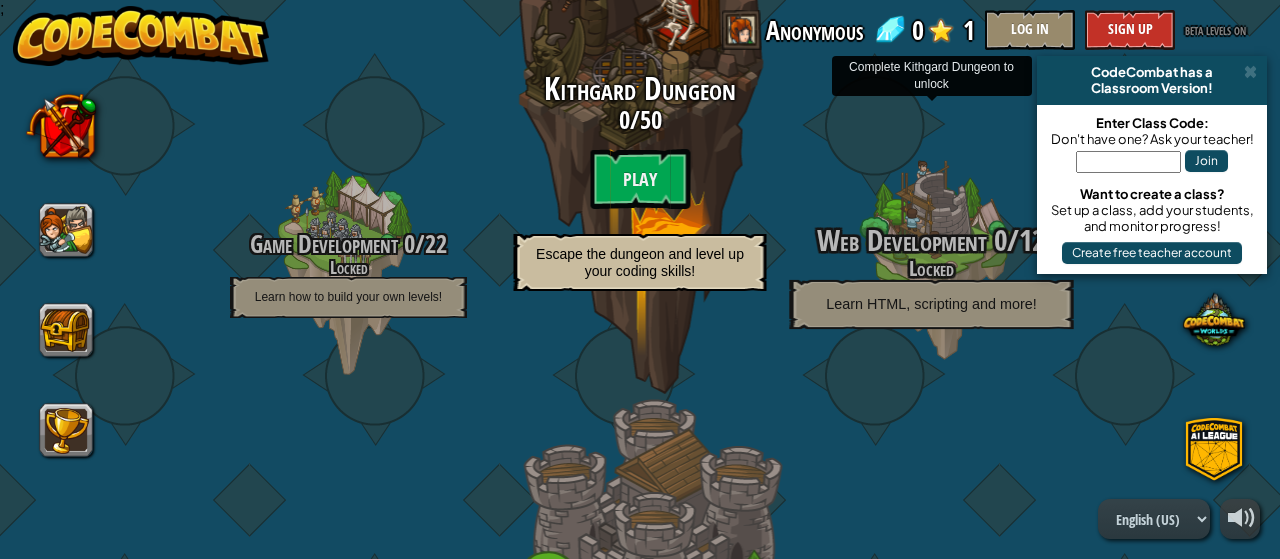 click on "Web Development" at bounding box center [902, 240] 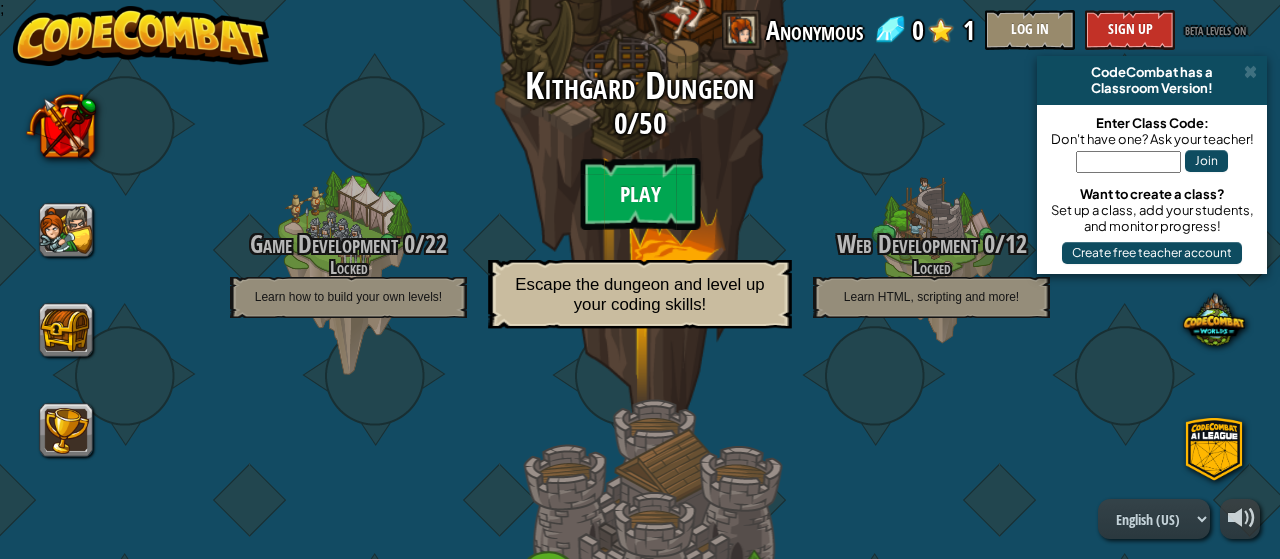 click on "Play" at bounding box center (640, 194) 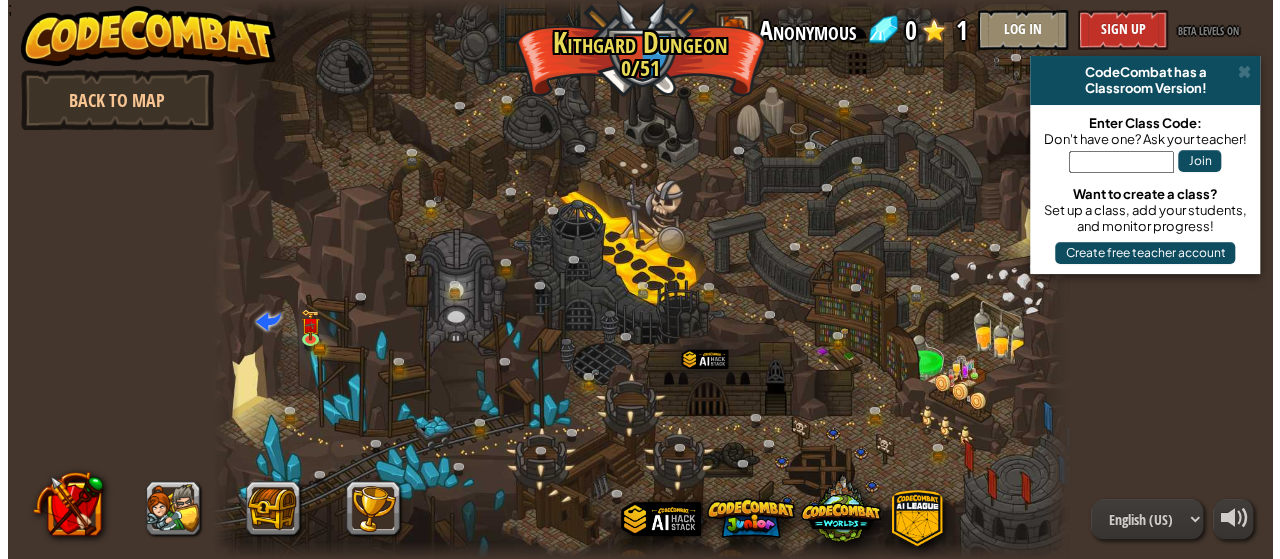 scroll, scrollTop: 0, scrollLeft: 0, axis: both 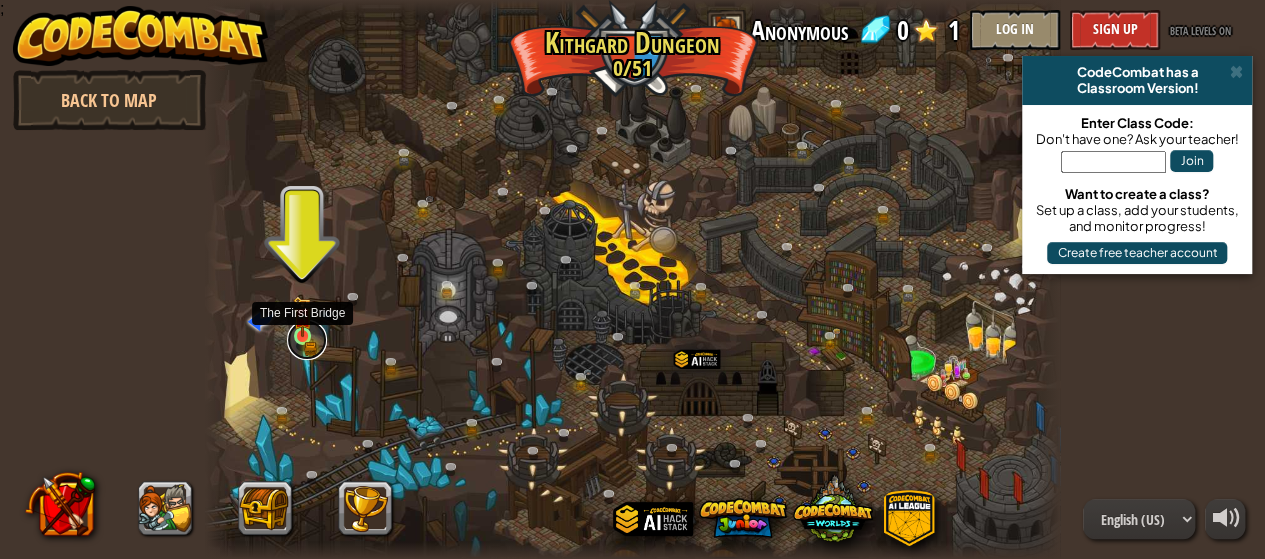 click at bounding box center (307, 340) 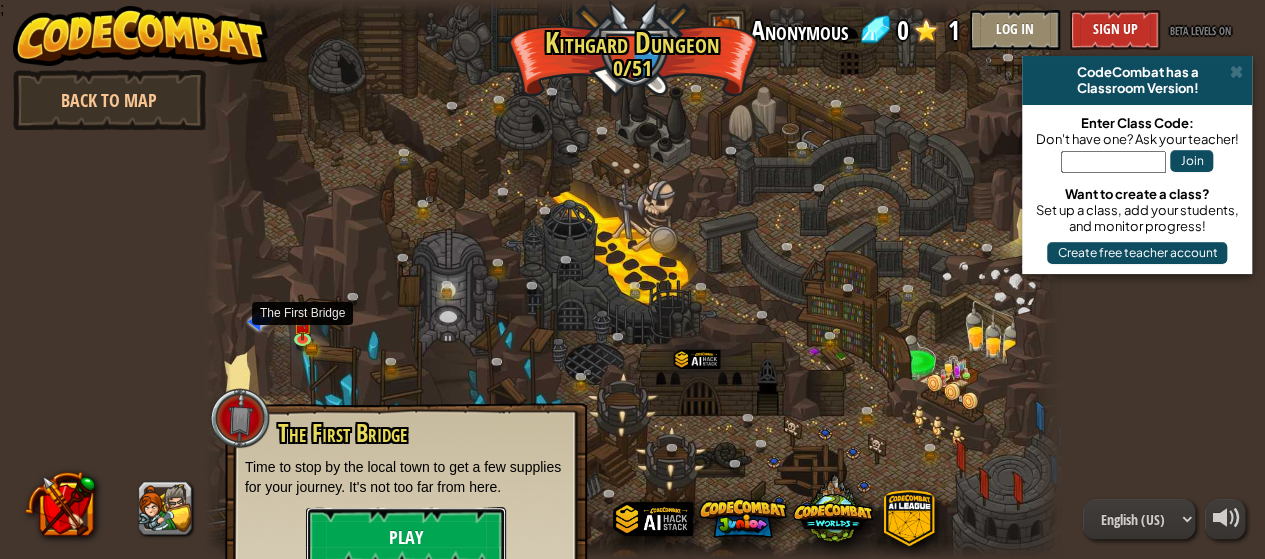 click on "Play" at bounding box center (406, 537) 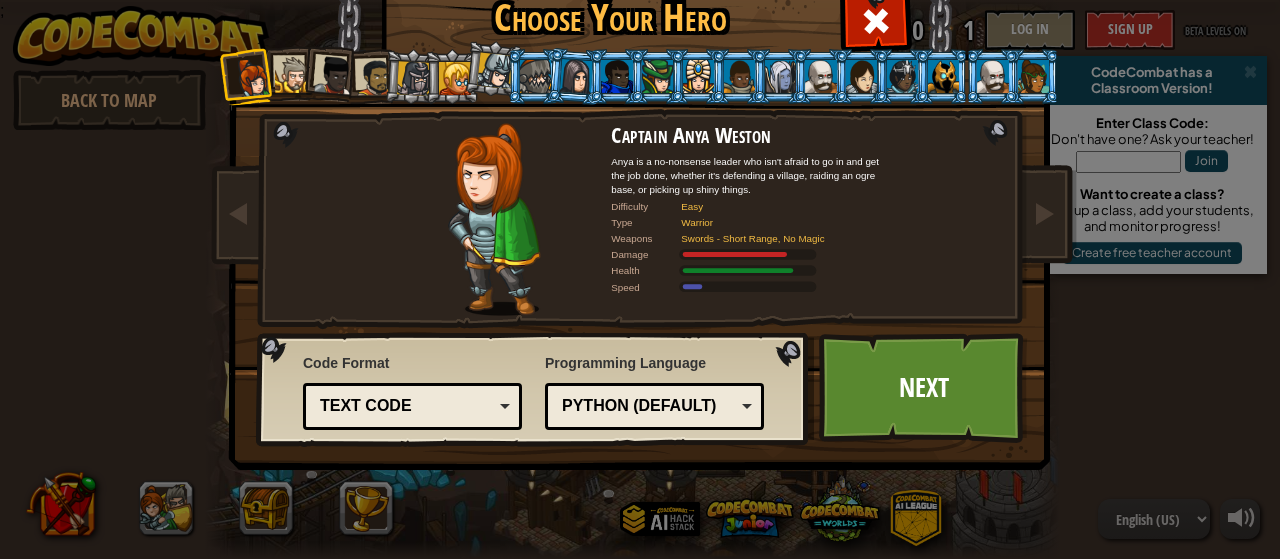 click on "Python (Default)" at bounding box center [648, 406] 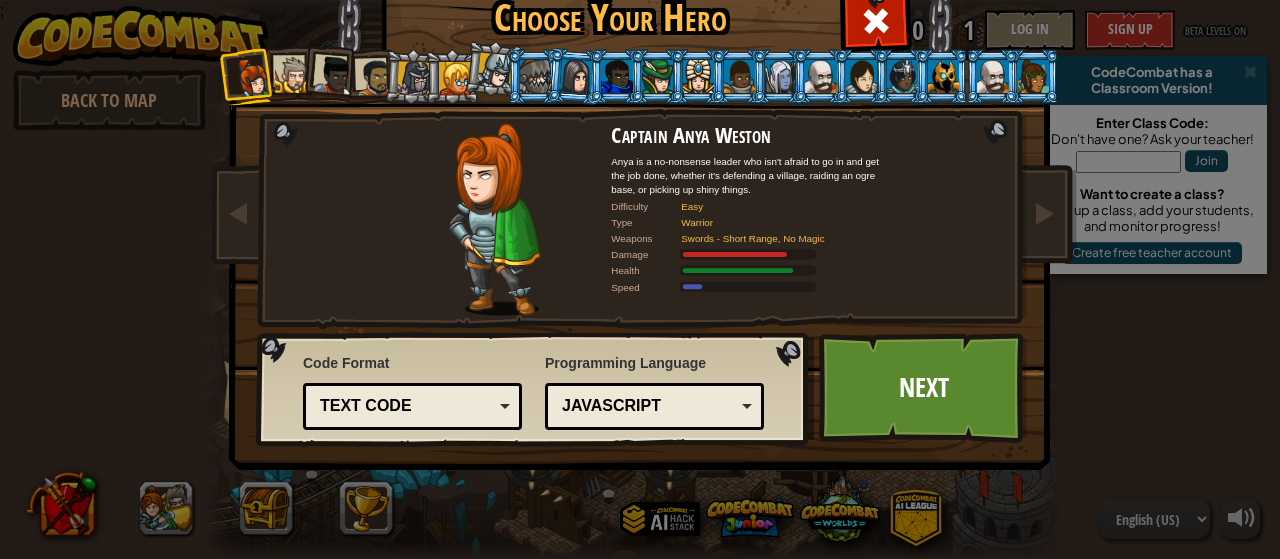click on "JavaScript" at bounding box center (648, 406) 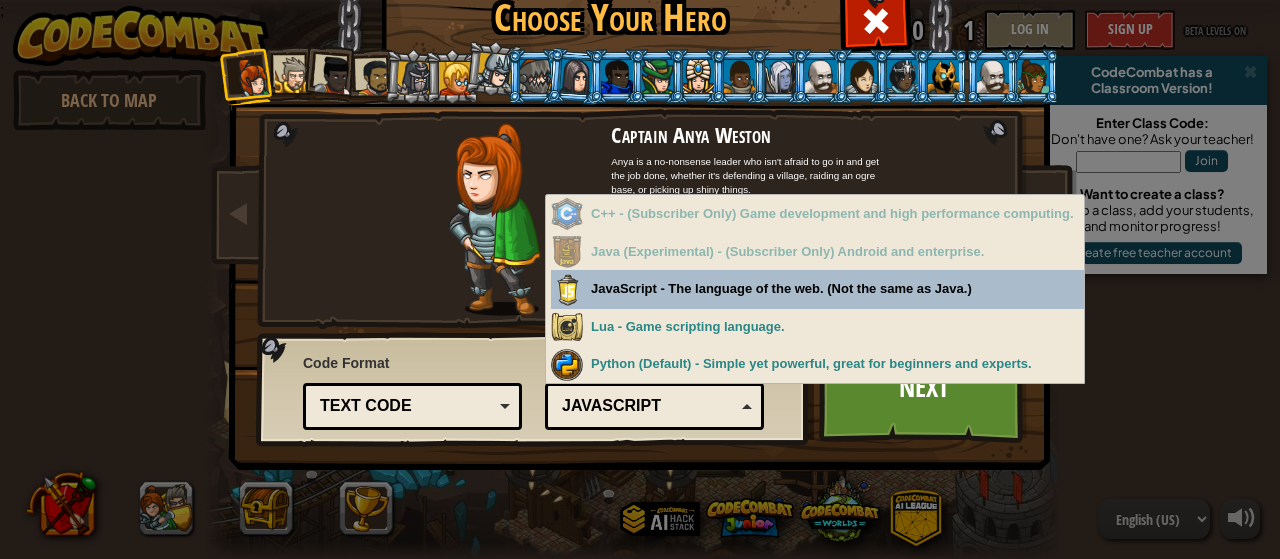 click on "JavaScript" at bounding box center (648, 406) 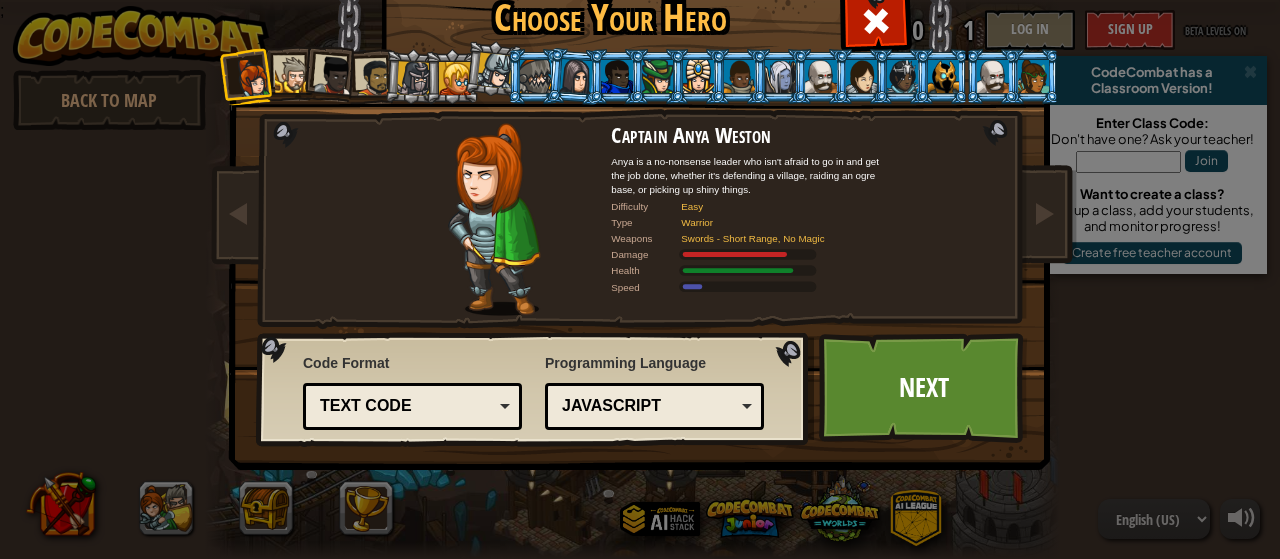 click on "Text code" at bounding box center [406, 406] 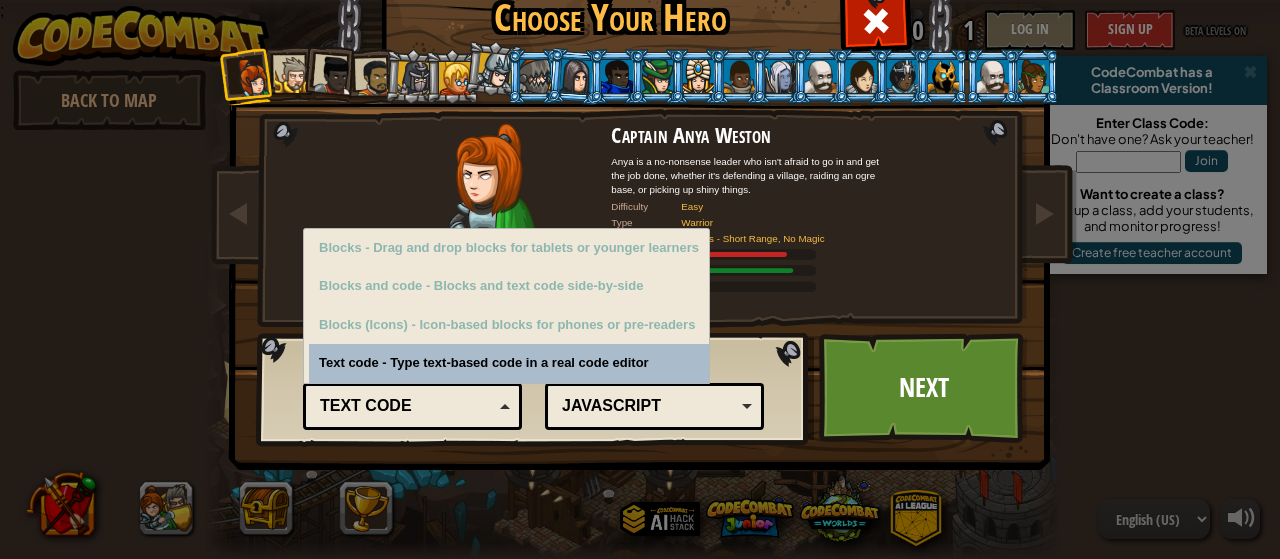 click on "Text code" at bounding box center (406, 406) 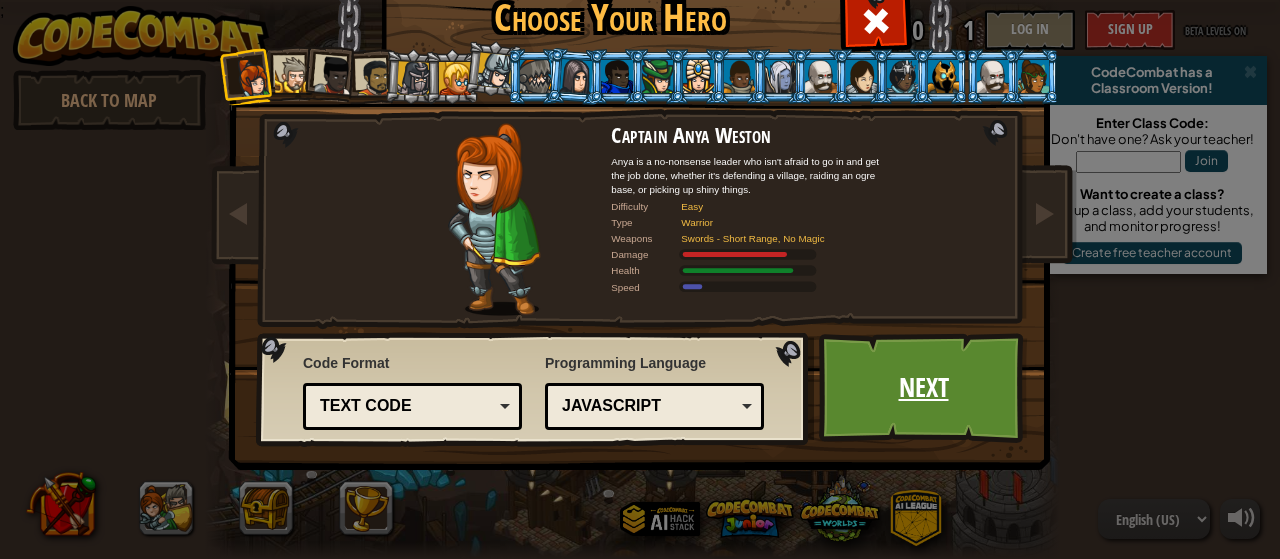 click on "Next" at bounding box center (923, 388) 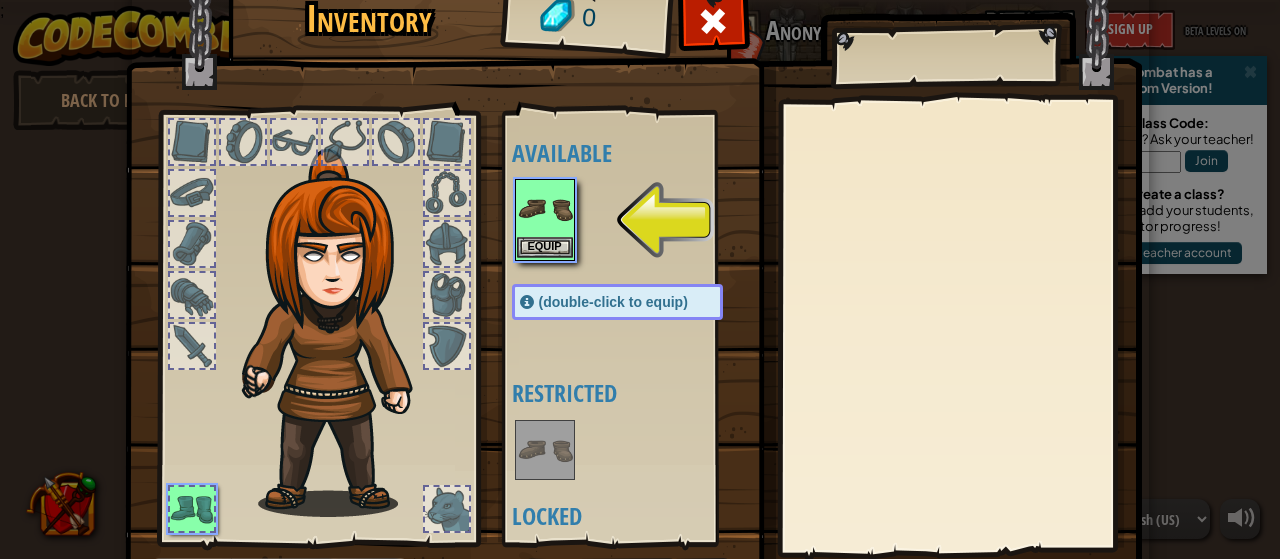 click at bounding box center [545, 209] 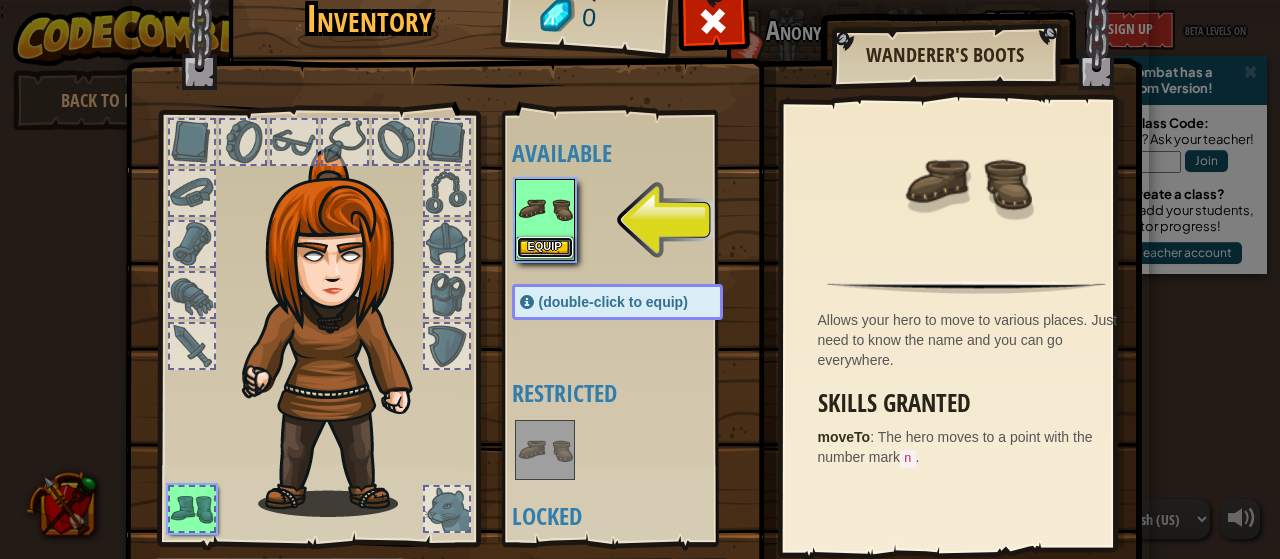 click on "Equip" at bounding box center (545, 247) 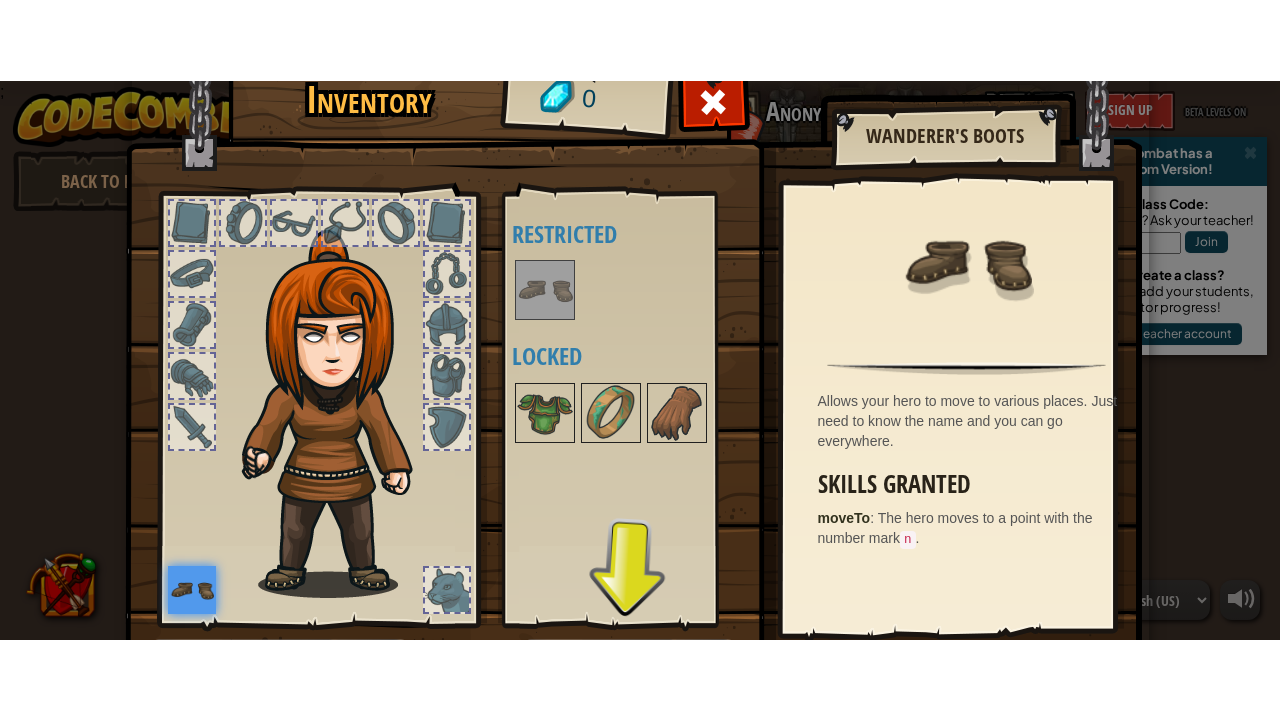 scroll, scrollTop: 130, scrollLeft: 0, axis: vertical 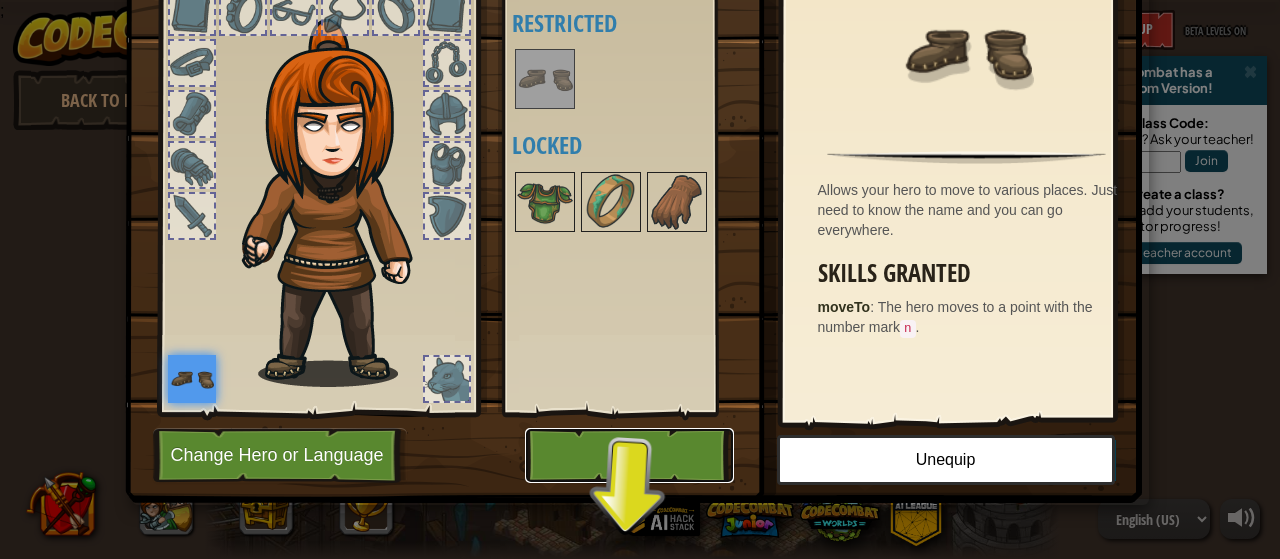 click on "Play" at bounding box center [629, 455] 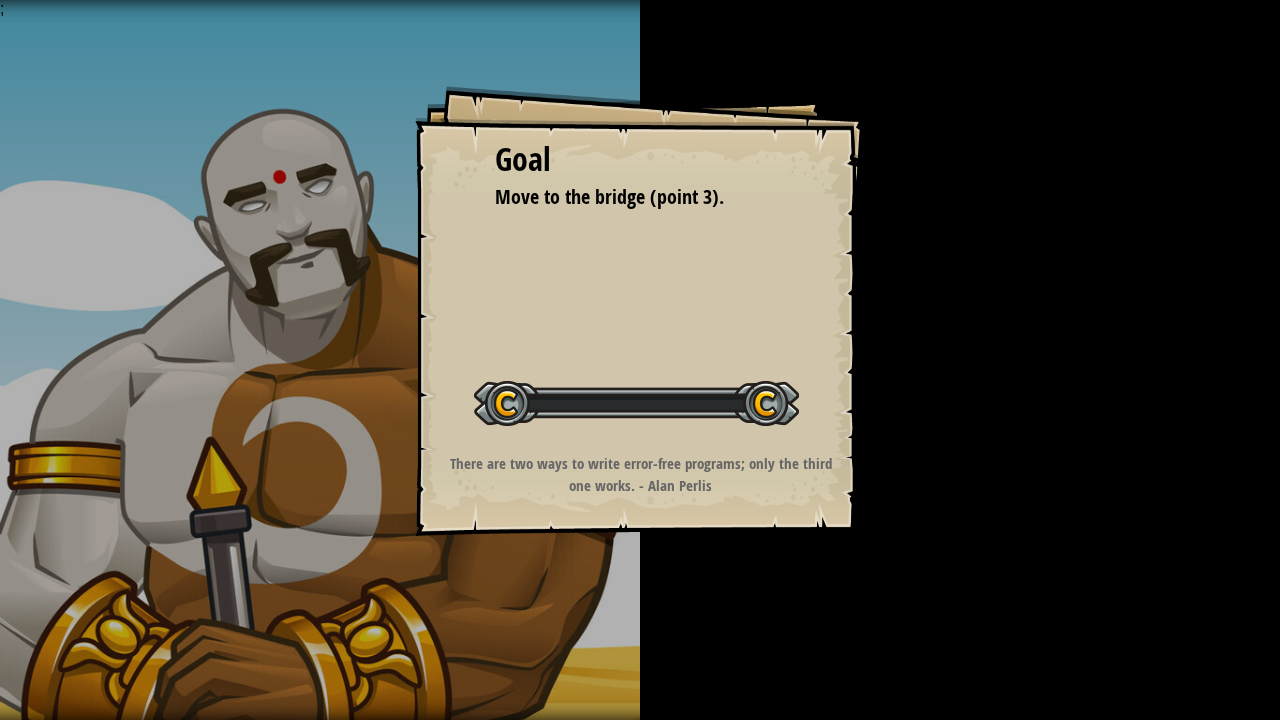 scroll, scrollTop: 0, scrollLeft: 0, axis: both 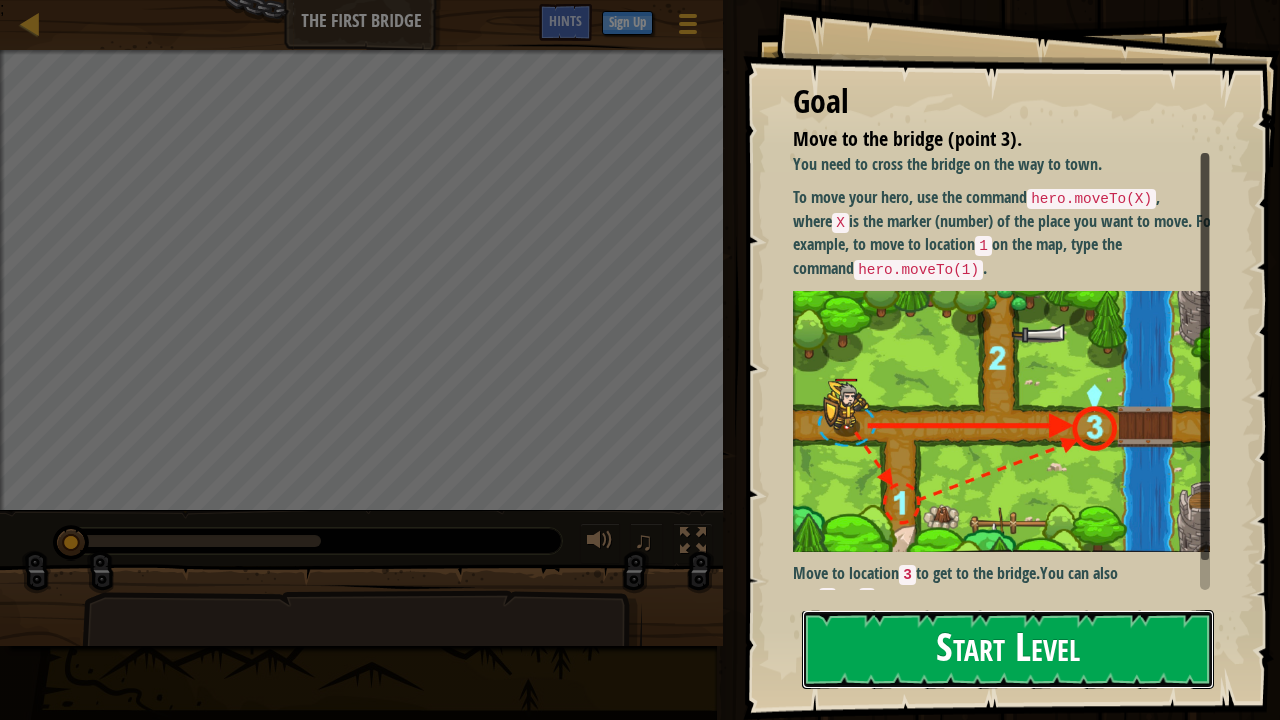 click on "Start Level" at bounding box center (1008, 649) 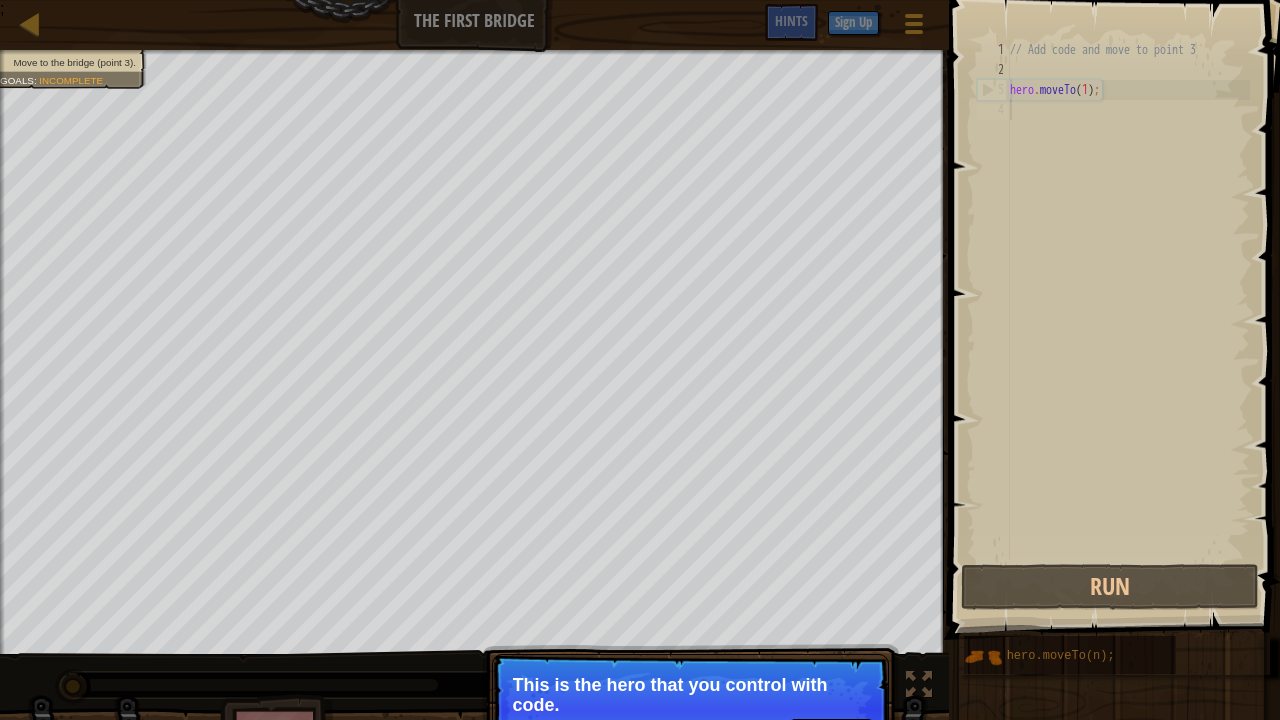 click on "This is the hero that you control with code." at bounding box center [690, 695] 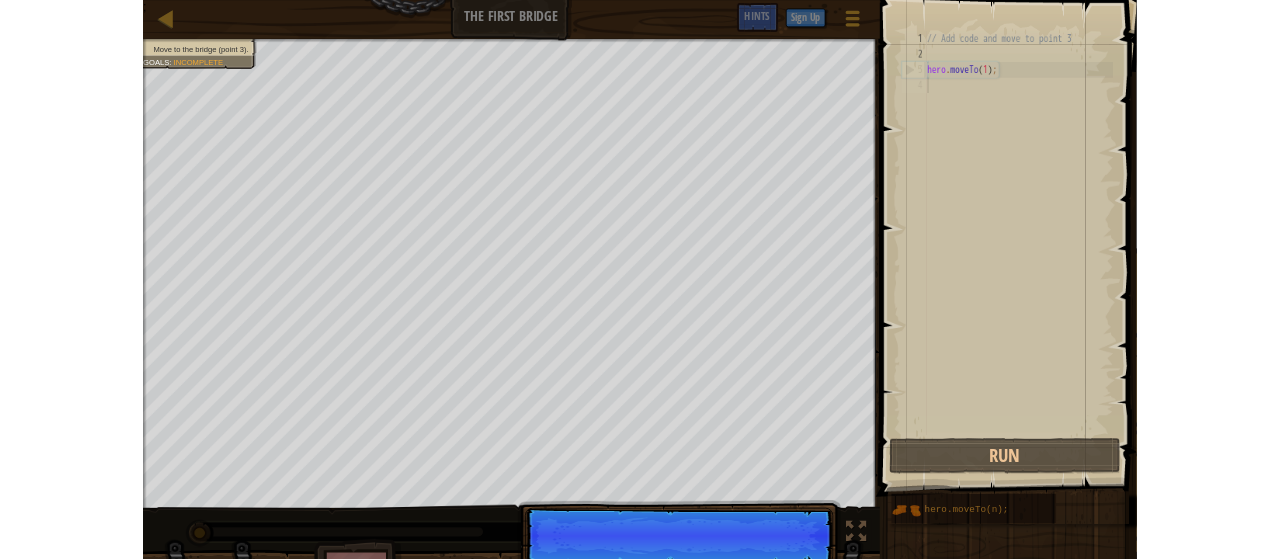 scroll, scrollTop: 9, scrollLeft: 0, axis: vertical 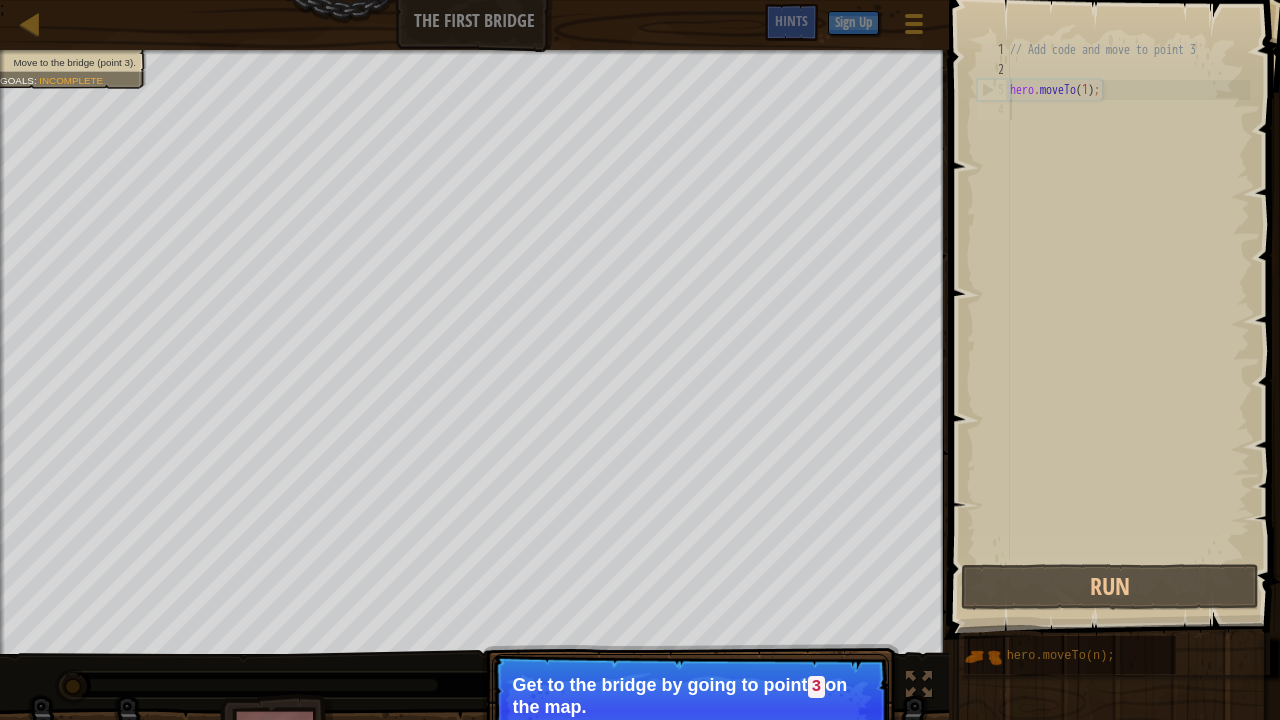 click on "// Add code and move to point 3 hero .moveTo ( 1 ) ;" at bounding box center [1128, 320] 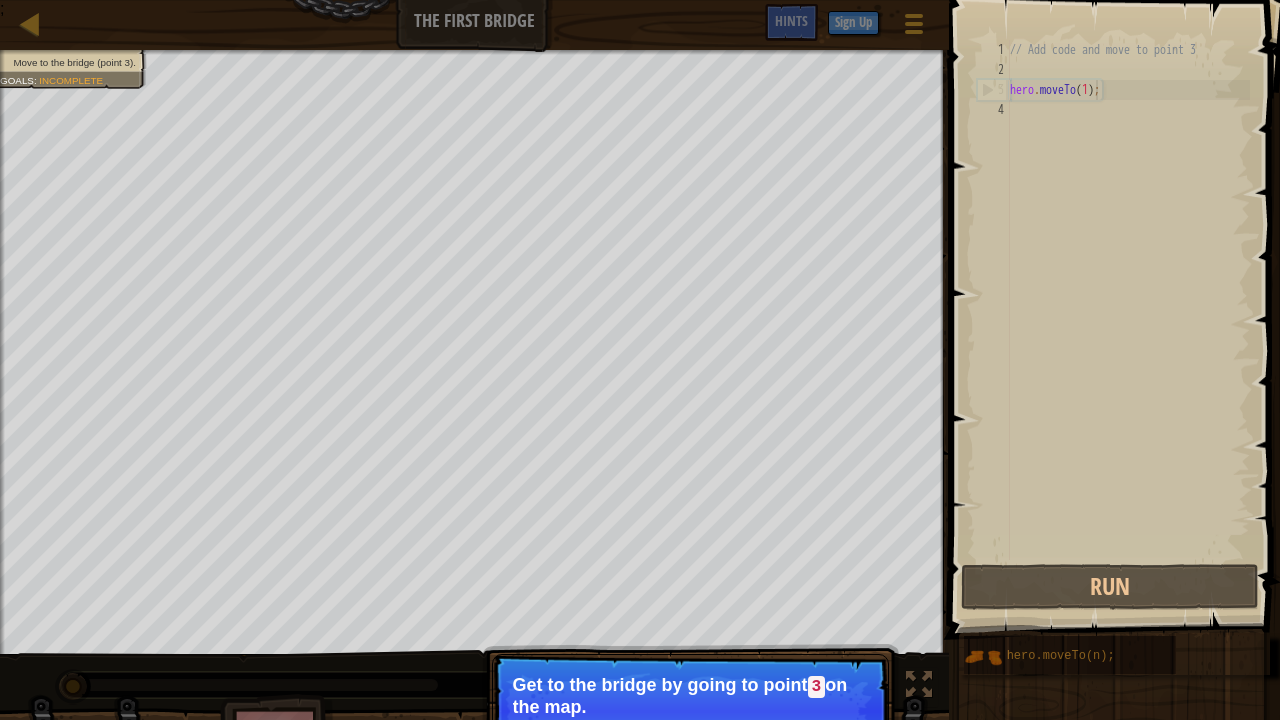 type on "hero.moveTo(1);" 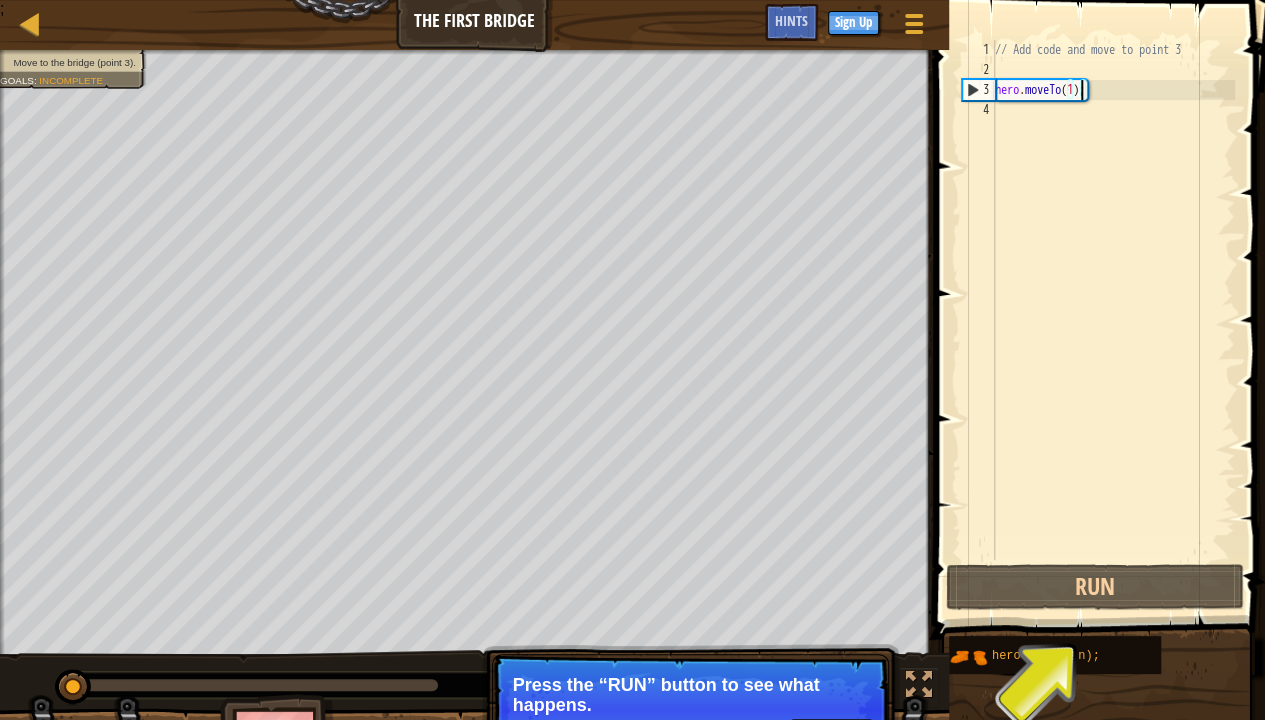 click on "Press the “RUN” button to see what happens." at bounding box center [690, 695] 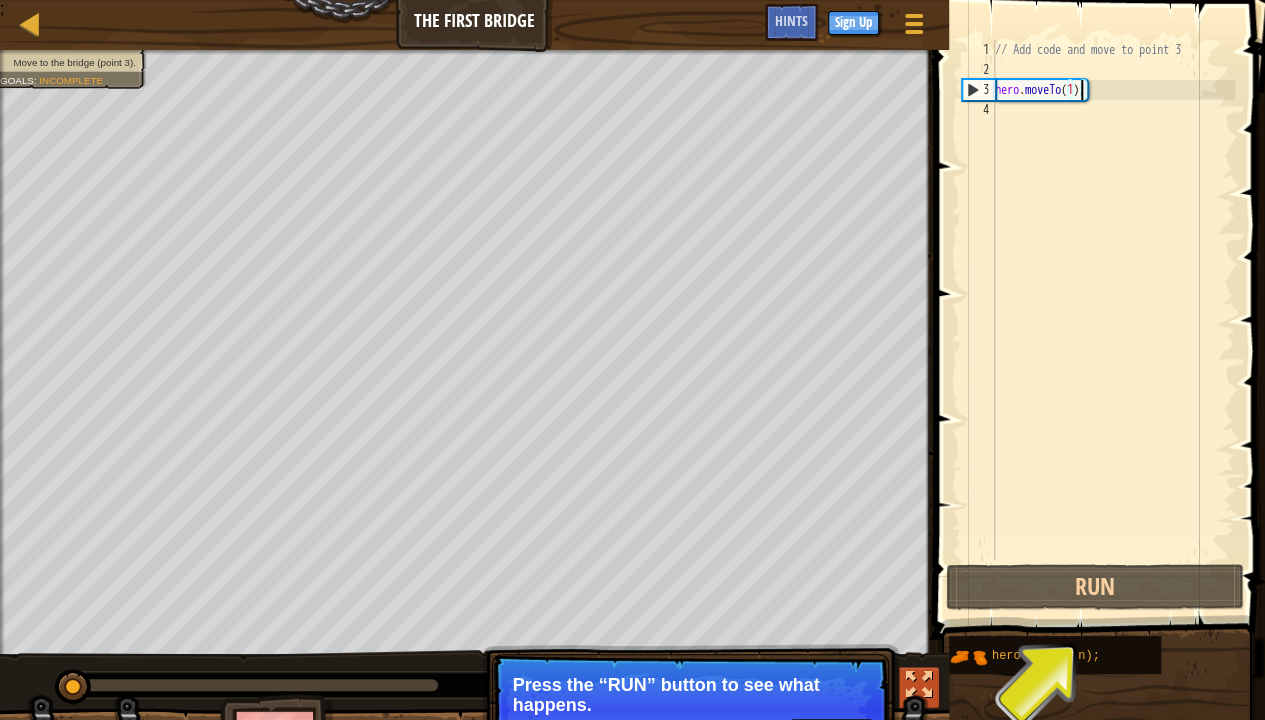 click at bounding box center [919, 685] 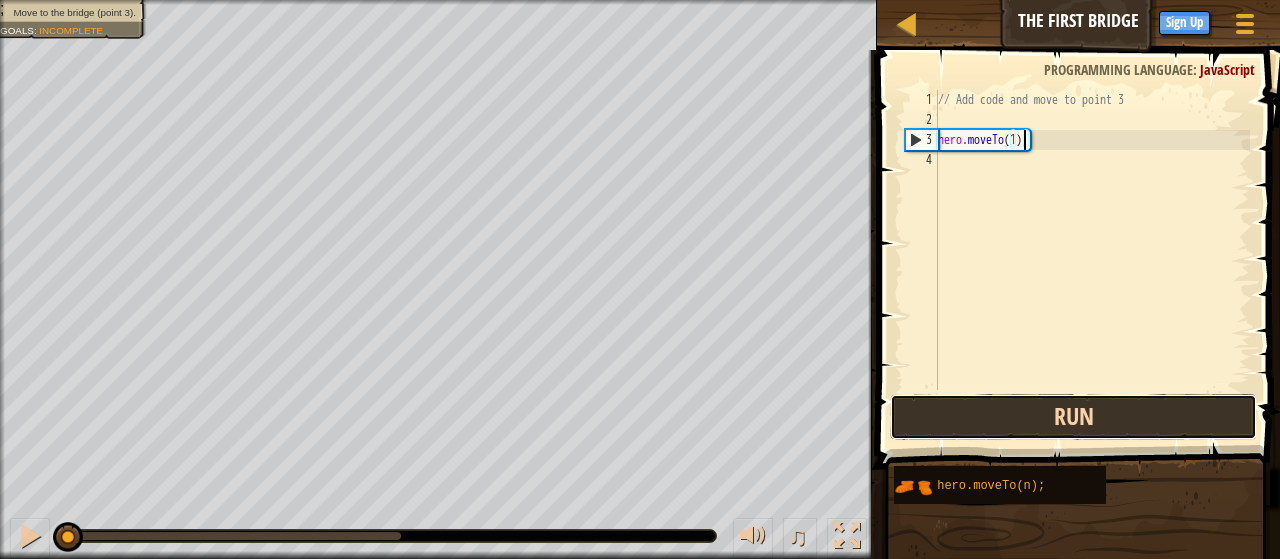 click on "Run" at bounding box center (1074, 417) 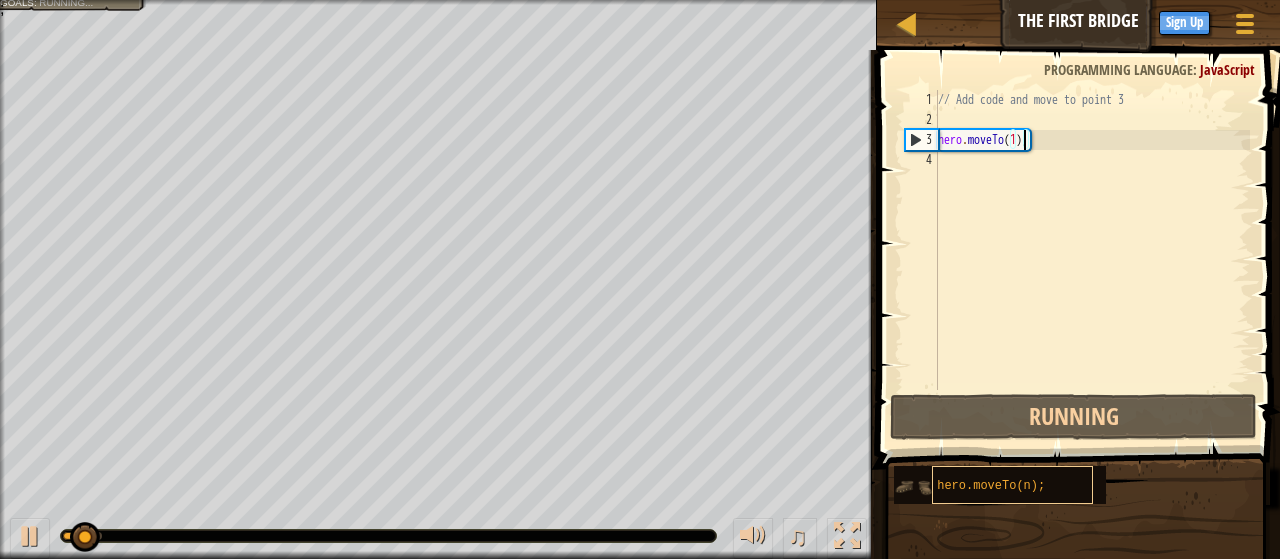 click on "hero.moveTo(n);" at bounding box center (991, 486) 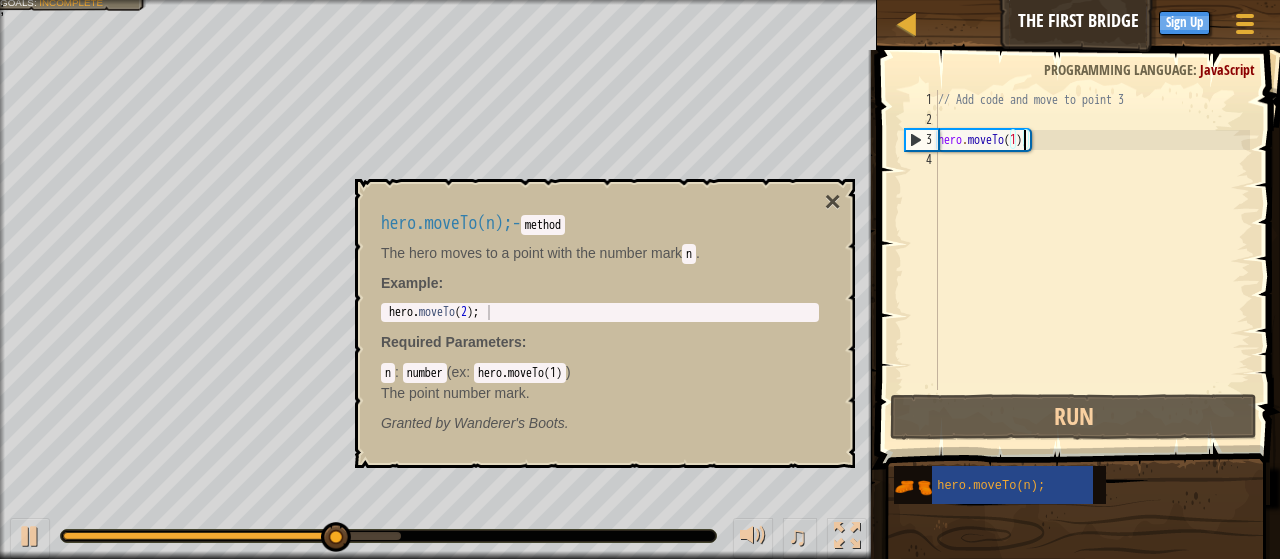 click on "hero.moveTo(n);  -  method The hero moves to a point with the number mark  n .
Example : 1 hero .moveTo ( 2 ) ;  Required Parameters : n : number  ( ex : hero.moveTo(1) ) The point number mark.
Granted by Wanderer's Boots." at bounding box center [600, 323] 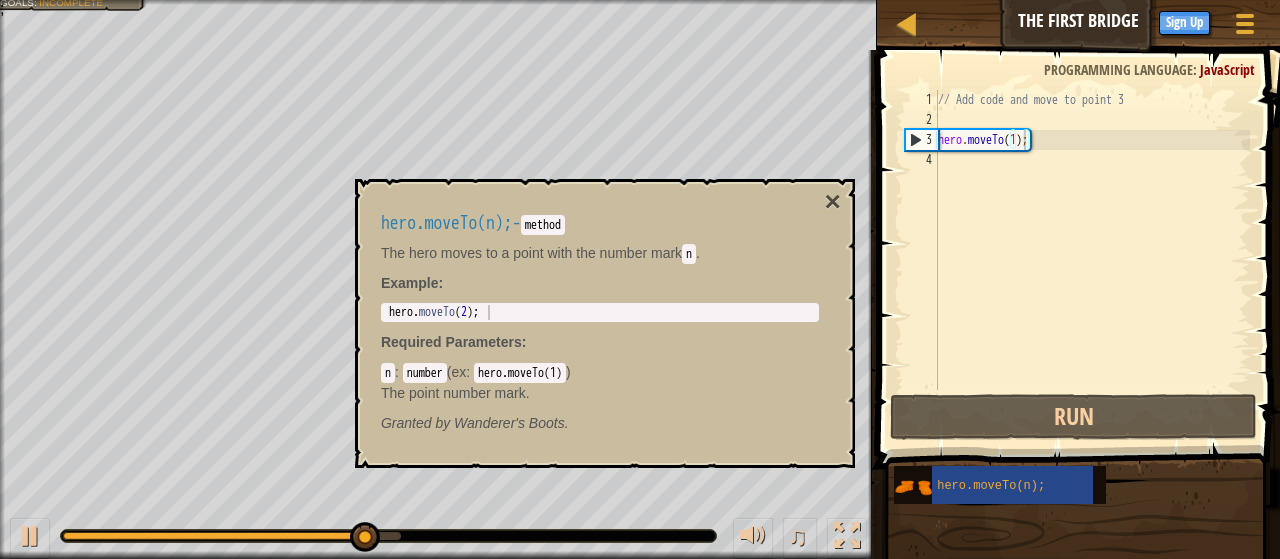 click on "hero .moveTo ( 2 ) ;" at bounding box center [600, 327] 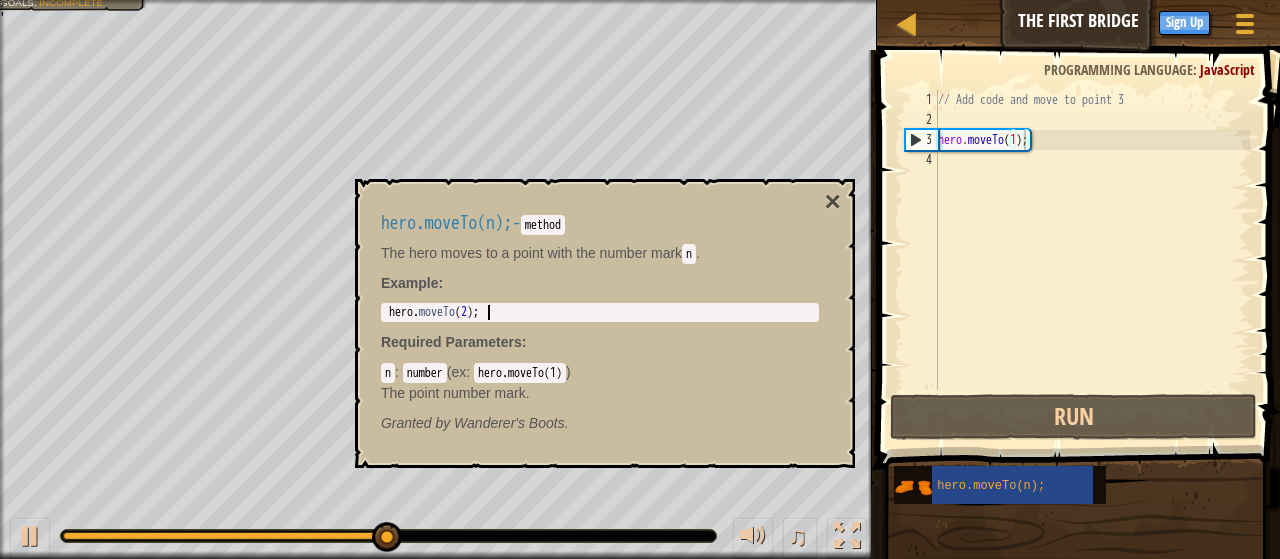 type on "hero.moveTo(2);" 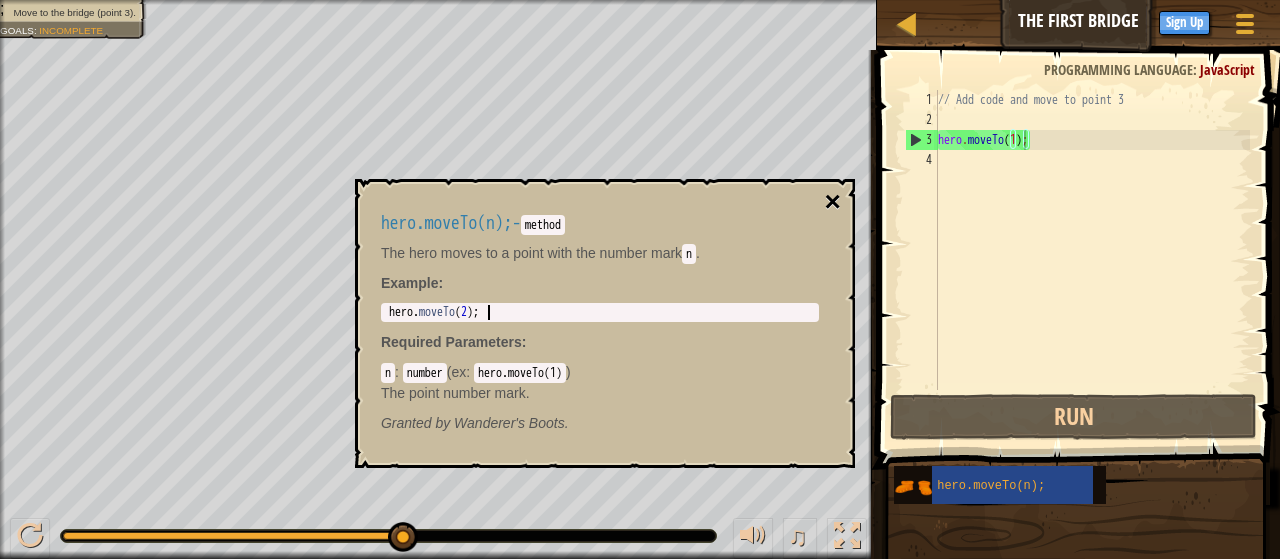 click on "×" at bounding box center [833, 202] 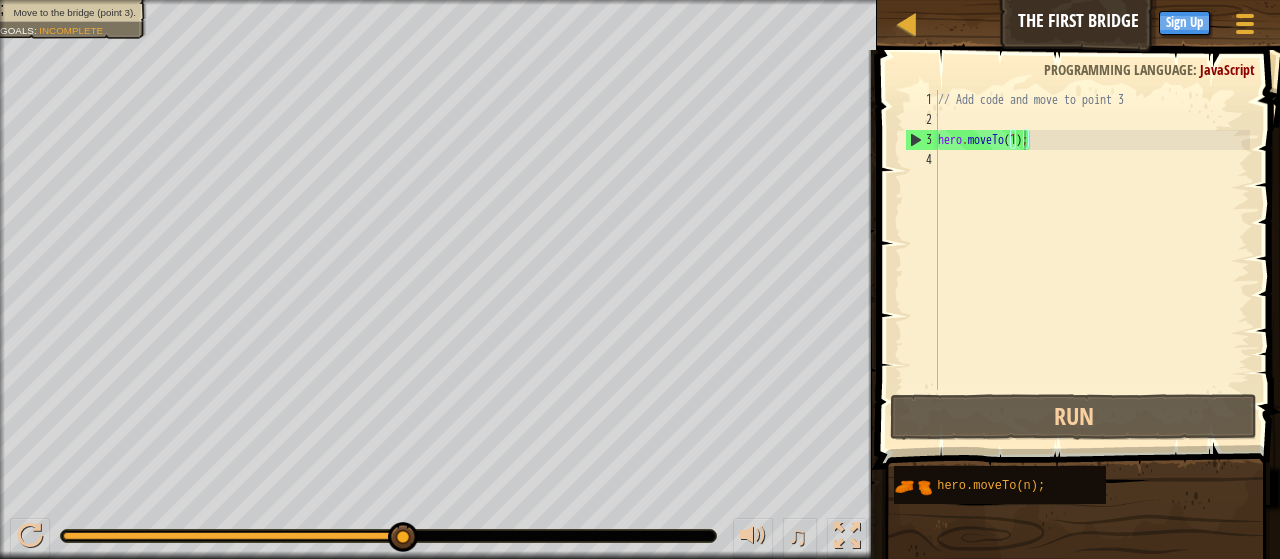 click on "// Add code and move to point 3 hero .moveTo ( 1 ) ;" at bounding box center [1092, 260] 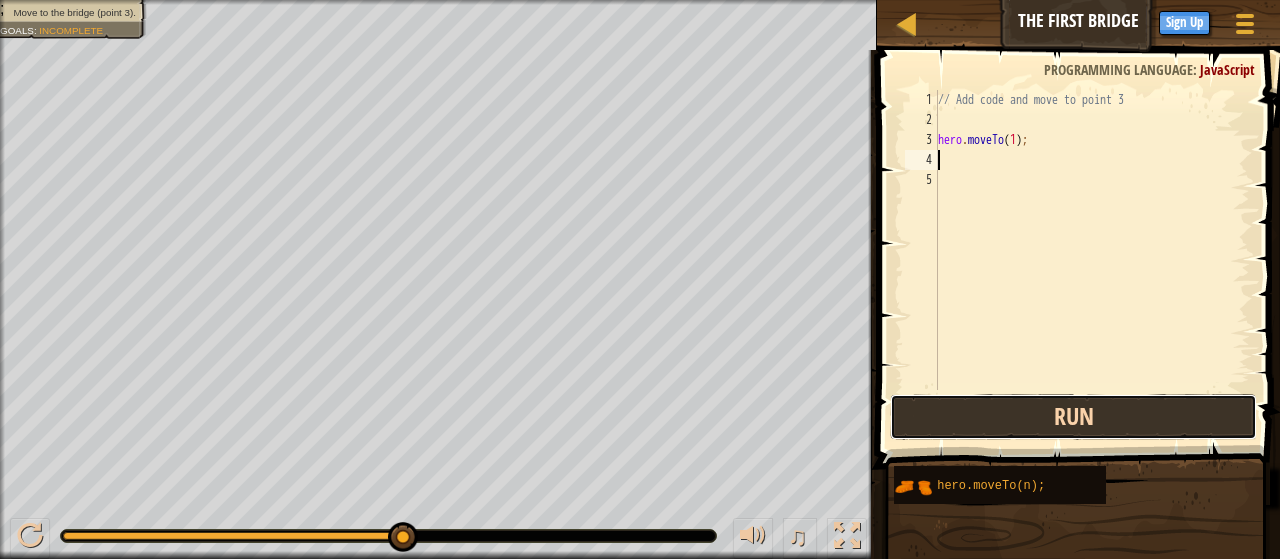 click on "Run" at bounding box center (1074, 417) 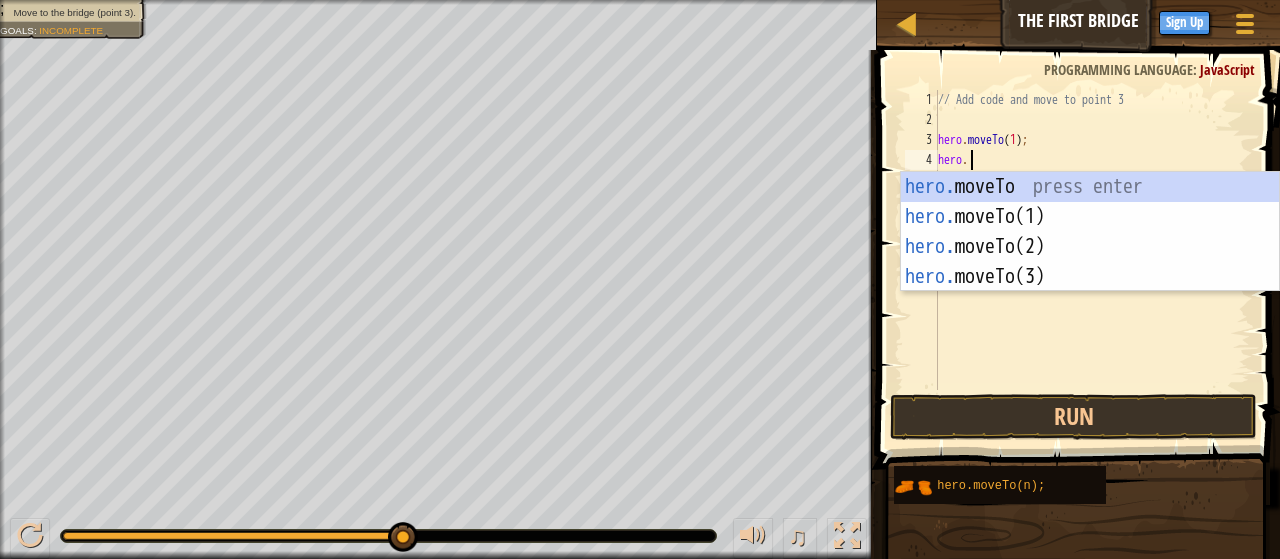 scroll, scrollTop: 9, scrollLeft: 2, axis: both 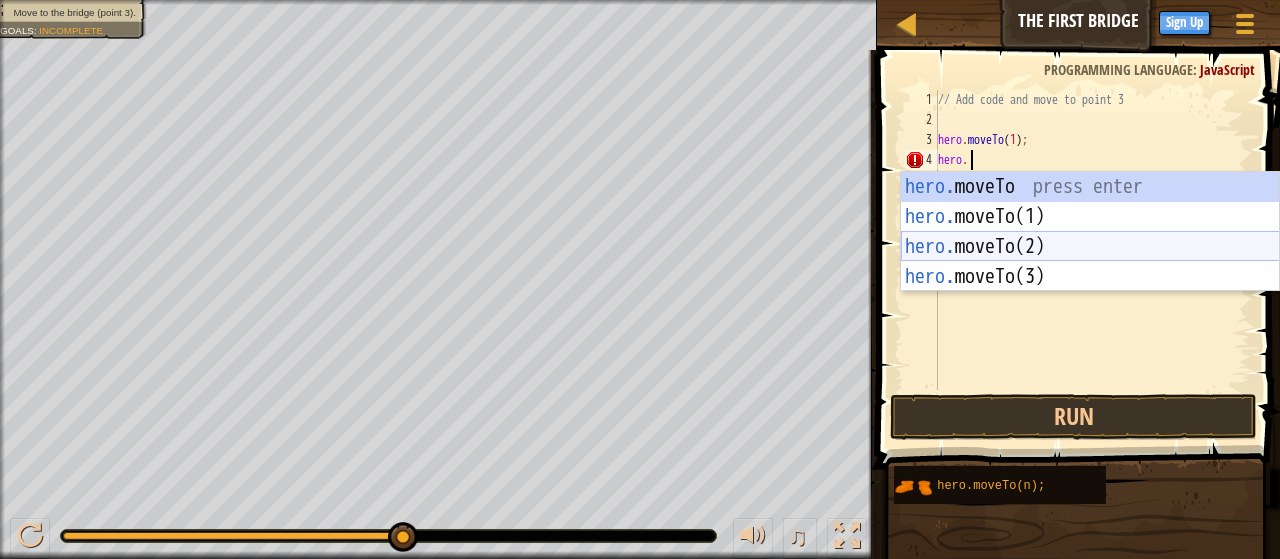 click on "hero.moveTo press enter hero.moveTo(1) press enter hero.moveTo(2) press enter hero.moveTo(3) press enter" at bounding box center [1090, 262] 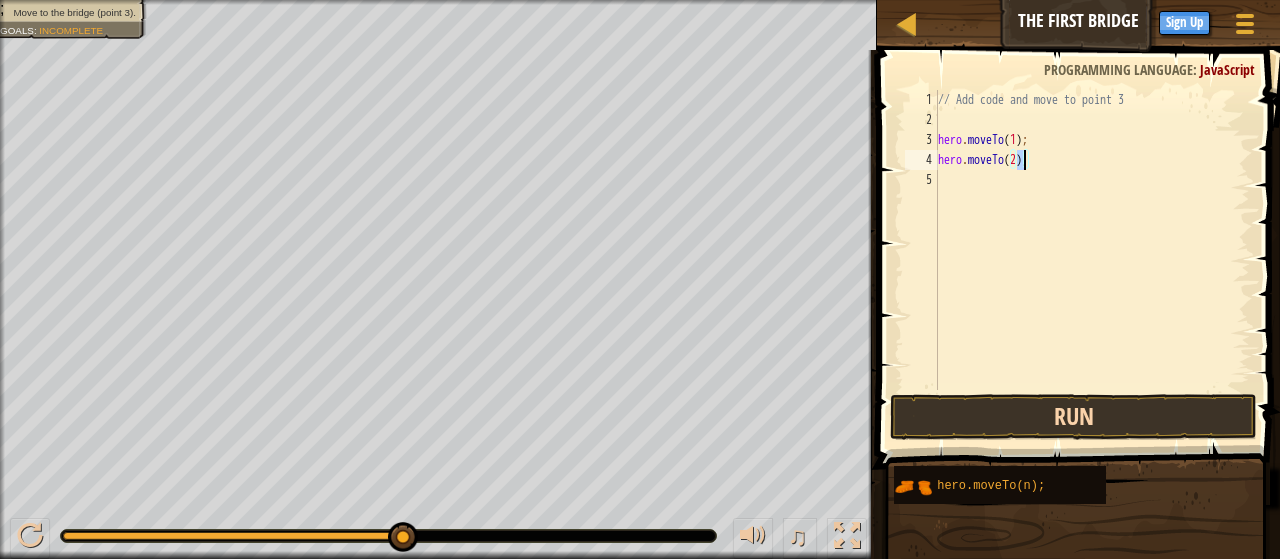 type on "hero.moveTo(2);" 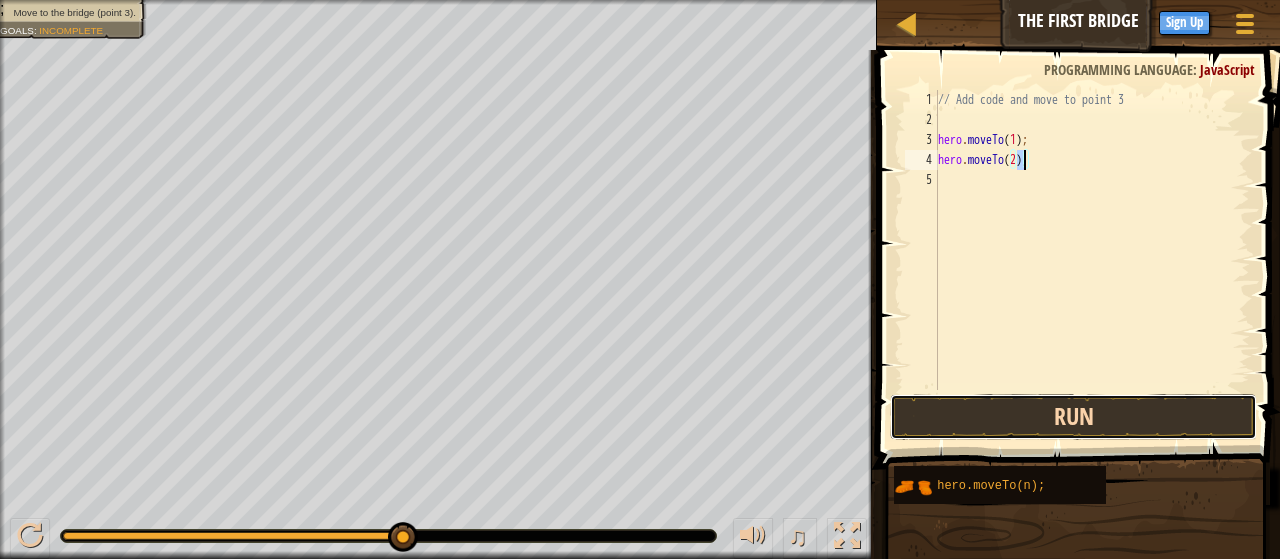 click on "Run" at bounding box center (1074, 417) 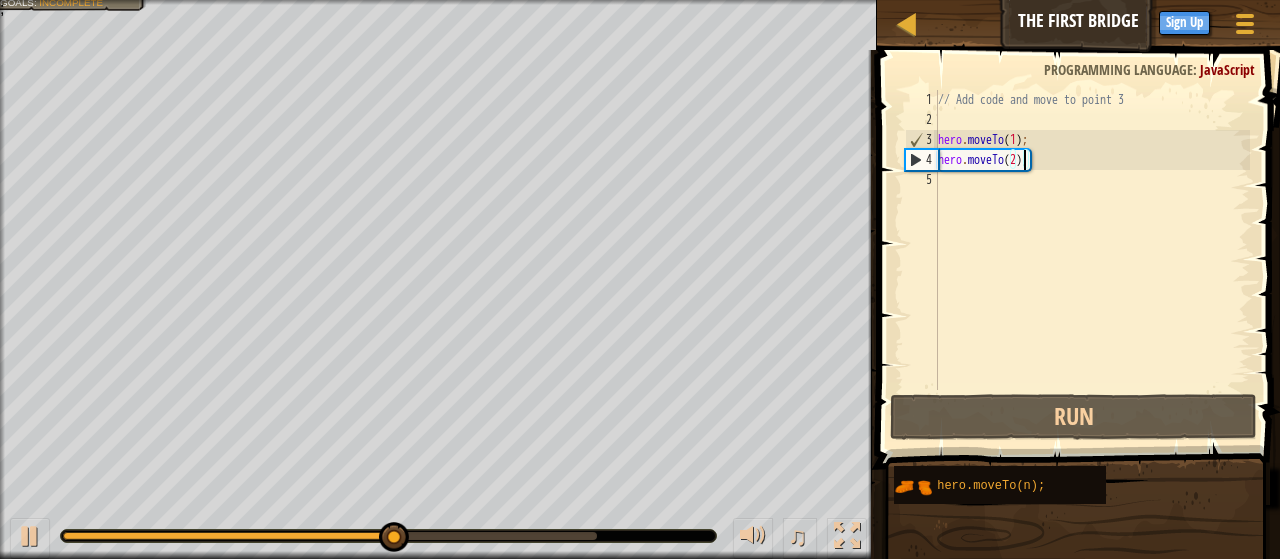 click on "// Add code and move to point 3 hero .moveTo ( 1 ) ; hero .moveTo ( 2 ) ;" at bounding box center (1092, 260) 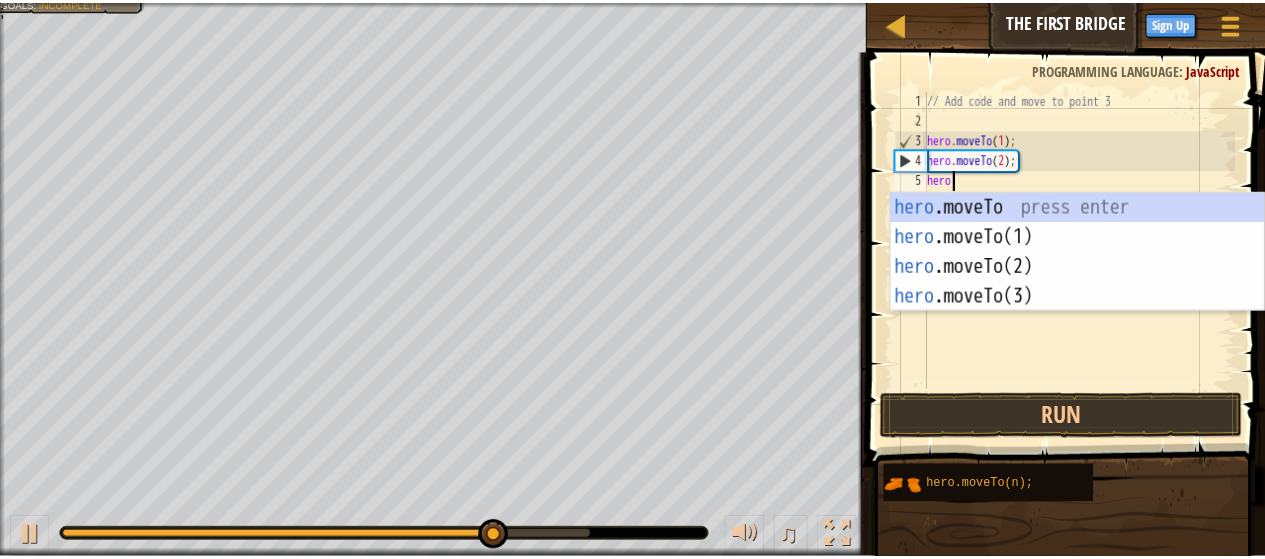 scroll, scrollTop: 9, scrollLeft: 1, axis: both 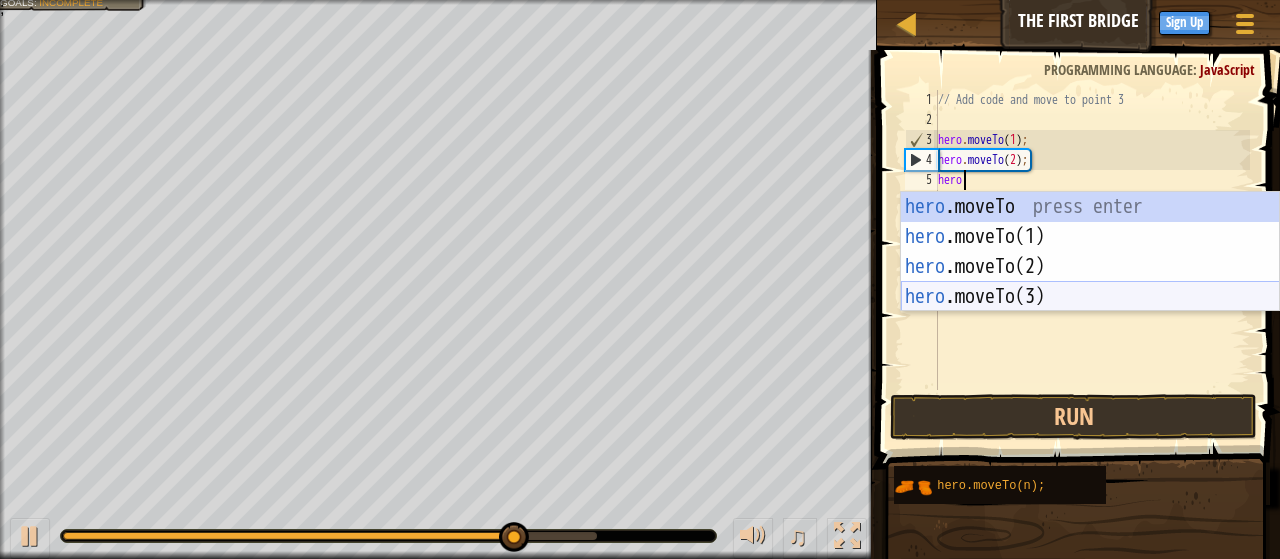 click on "hero .moveTo press enter hero .moveTo(1) press enter hero .moveTo(2) press enter hero .moveTo(3) press enter" at bounding box center [1090, 282] 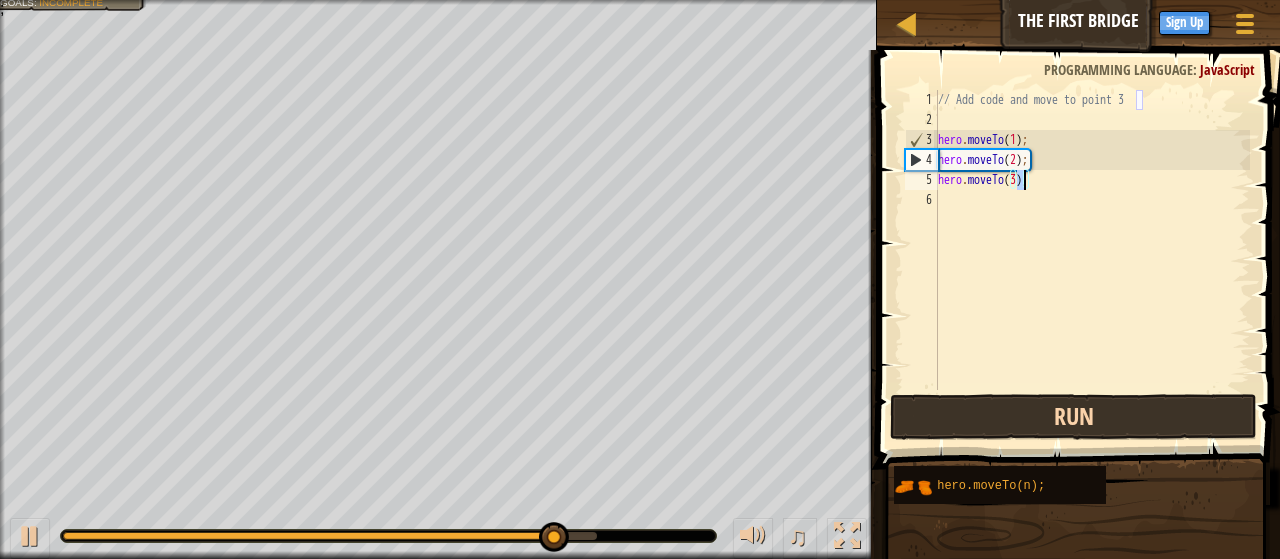 type on "hero.moveTo(3);" 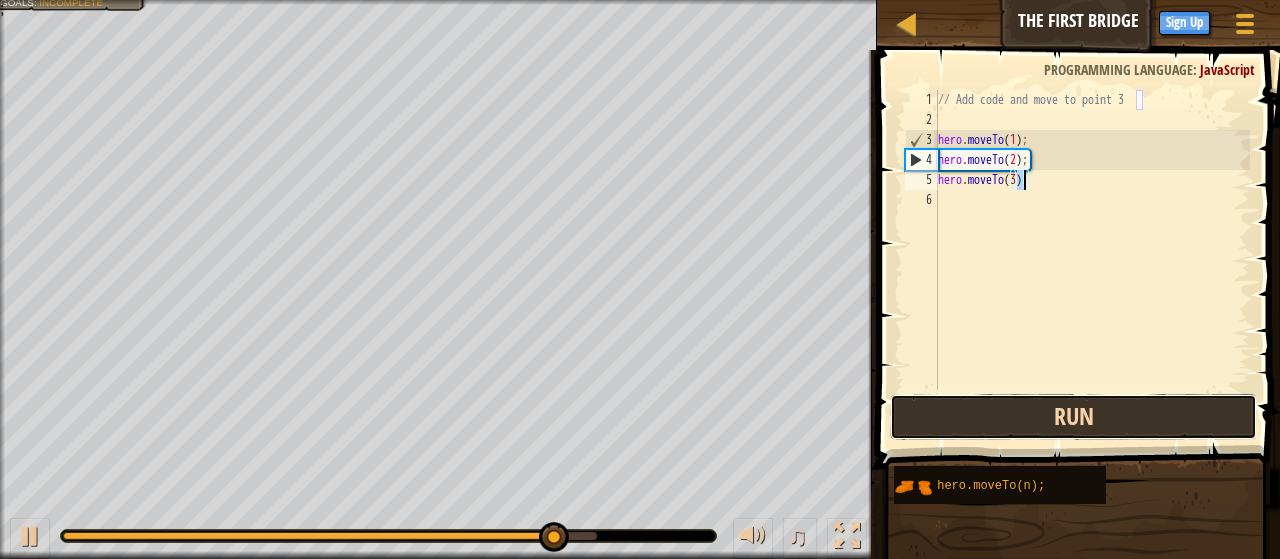 click on "Run" at bounding box center [1074, 417] 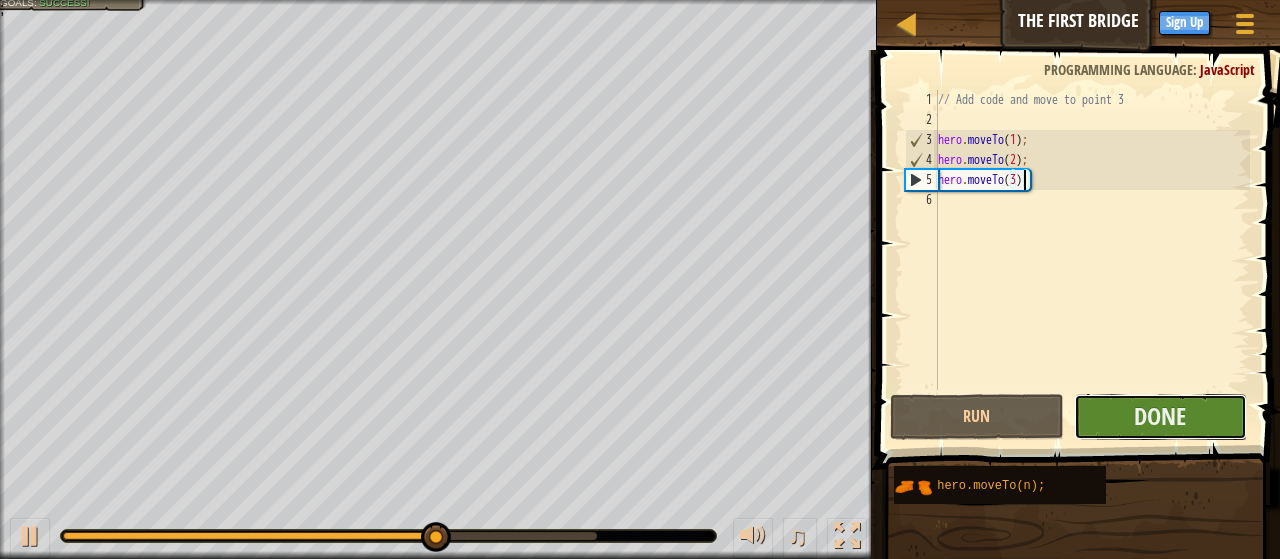 click on "Done" at bounding box center (1161, 417) 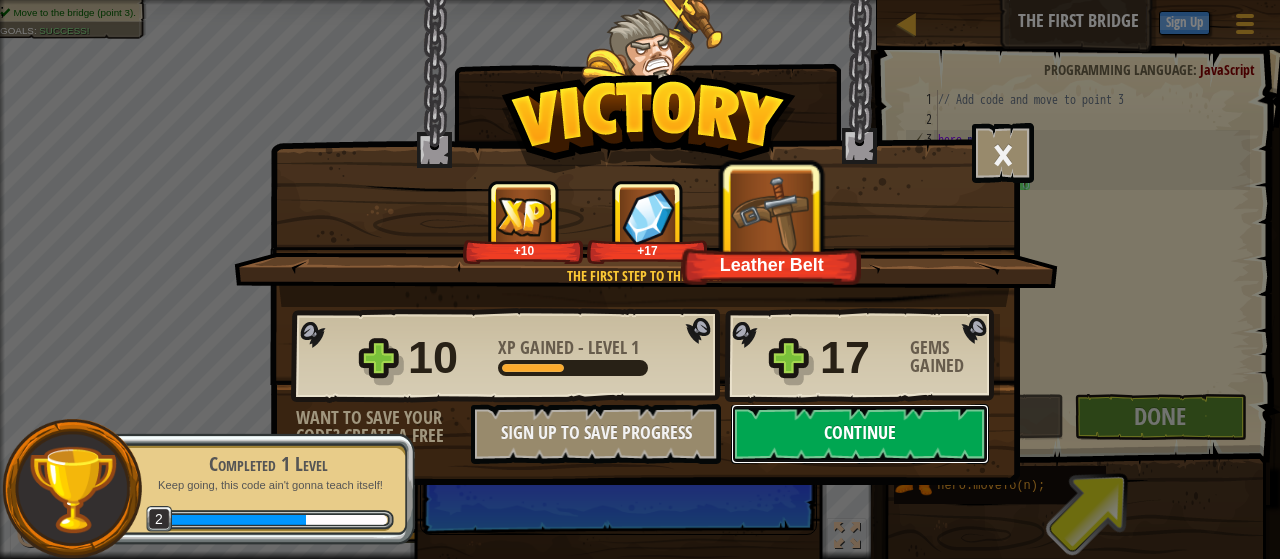 click on "Continue" at bounding box center [860, 434] 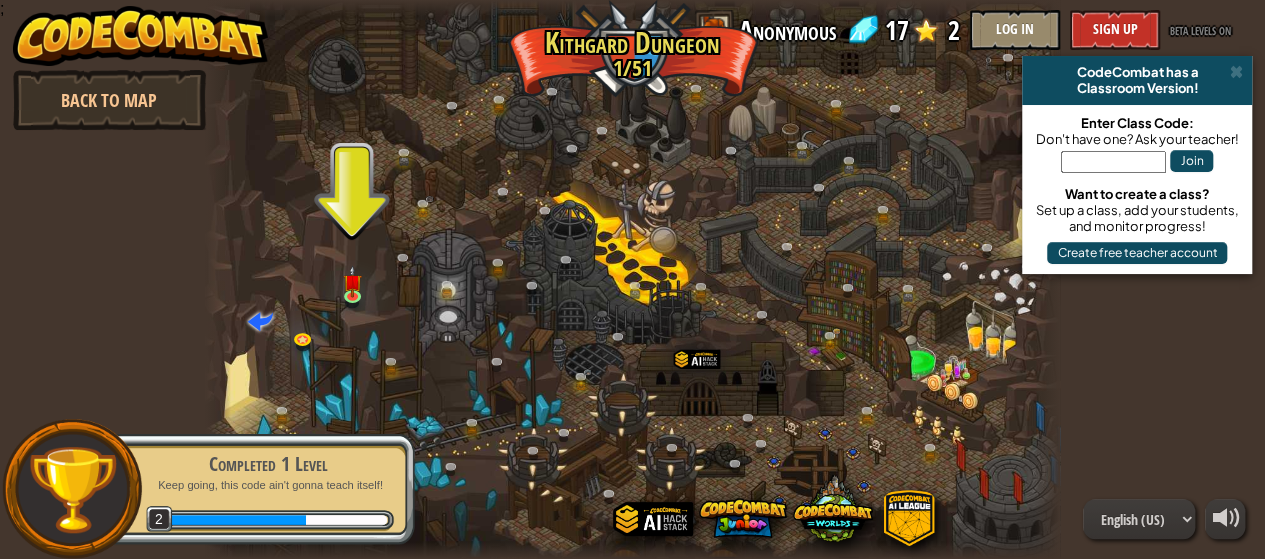 scroll, scrollTop: 0, scrollLeft: 0, axis: both 